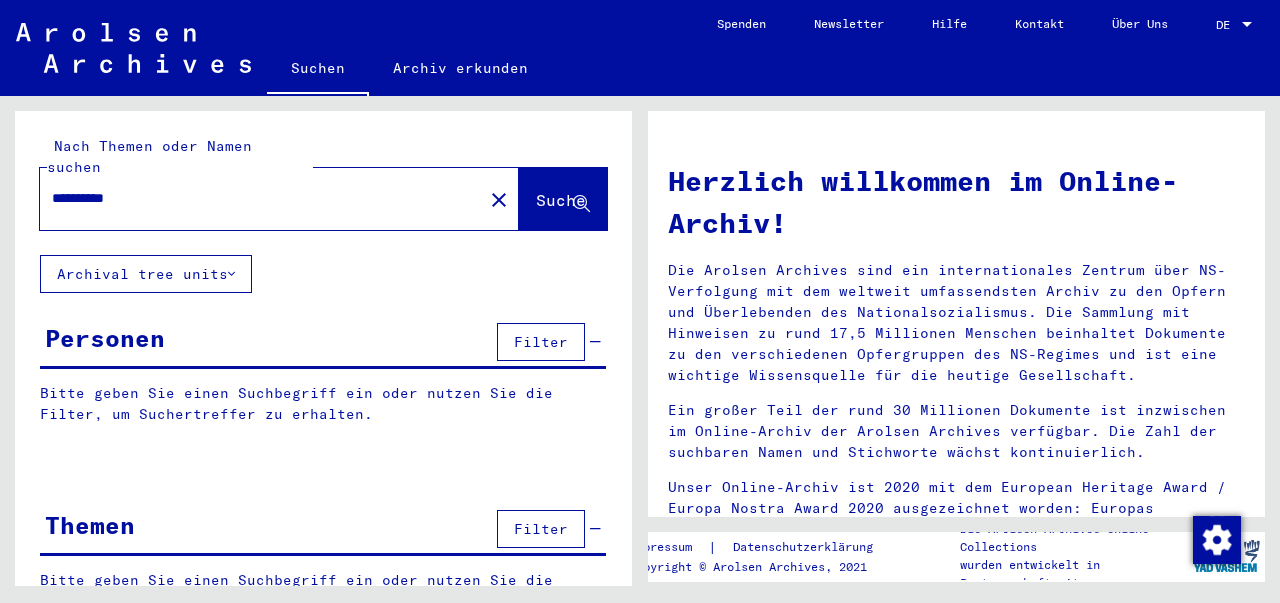 scroll, scrollTop: 0, scrollLeft: 0, axis: both 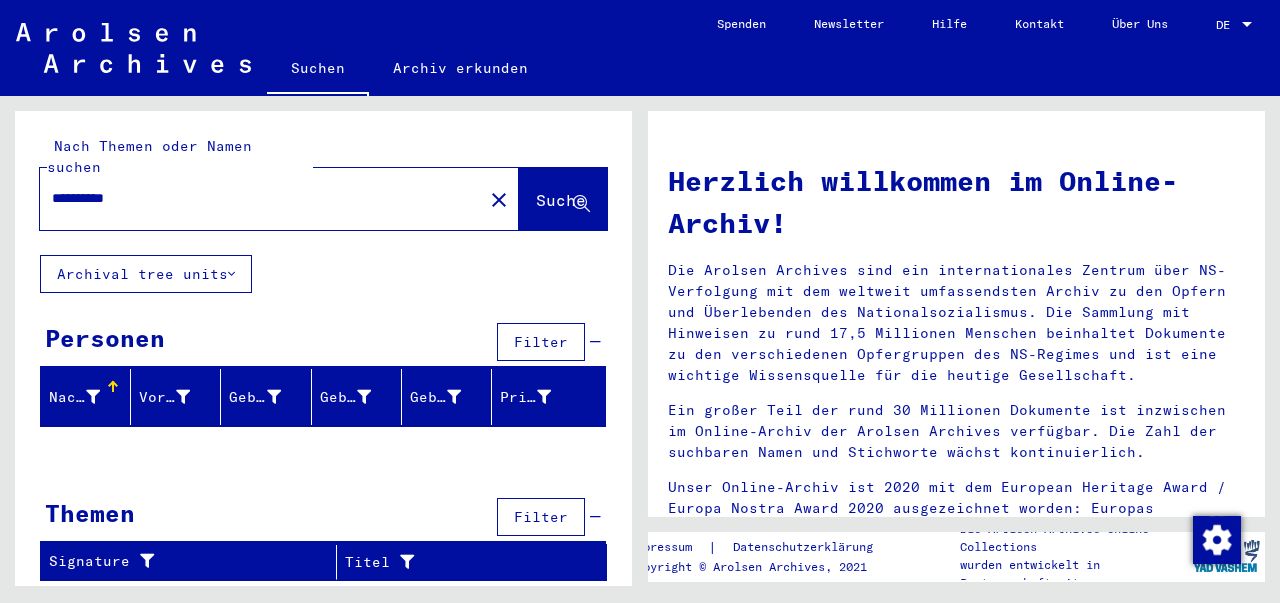 click on "**********" at bounding box center [255, 198] 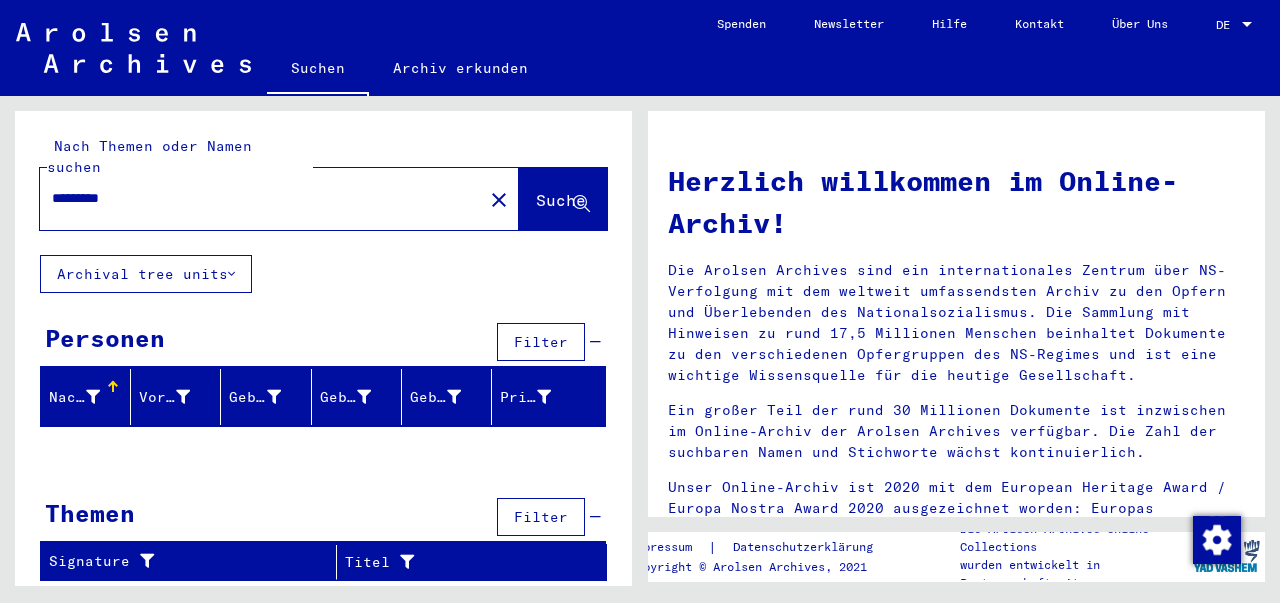 type on "*********" 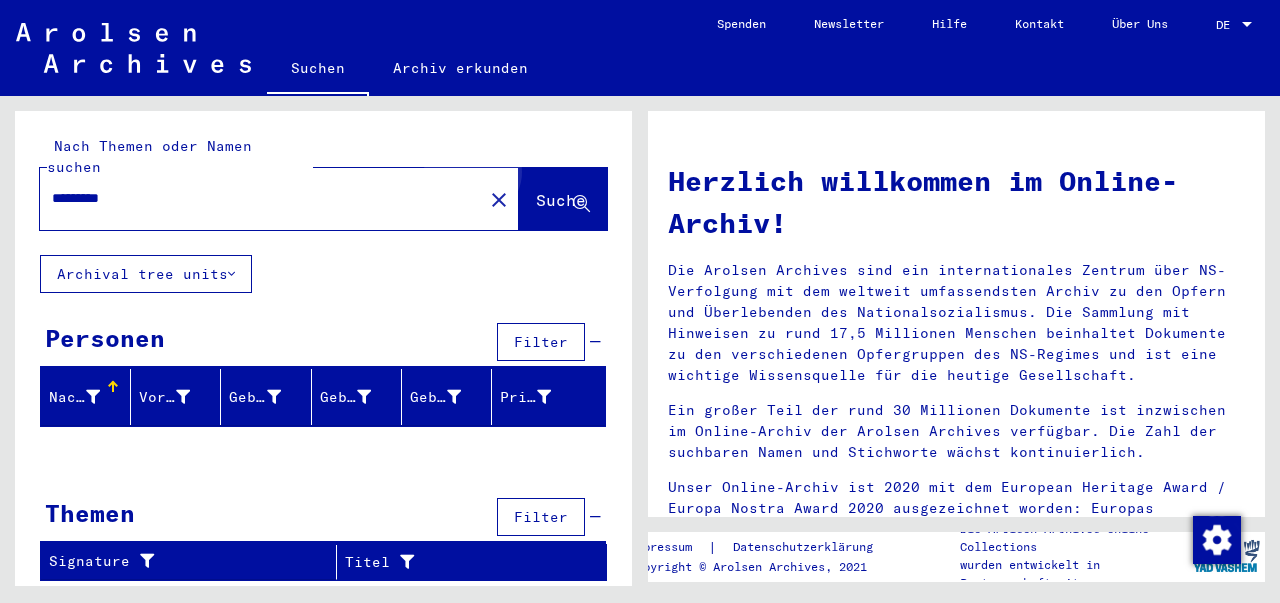 click on "Suche" 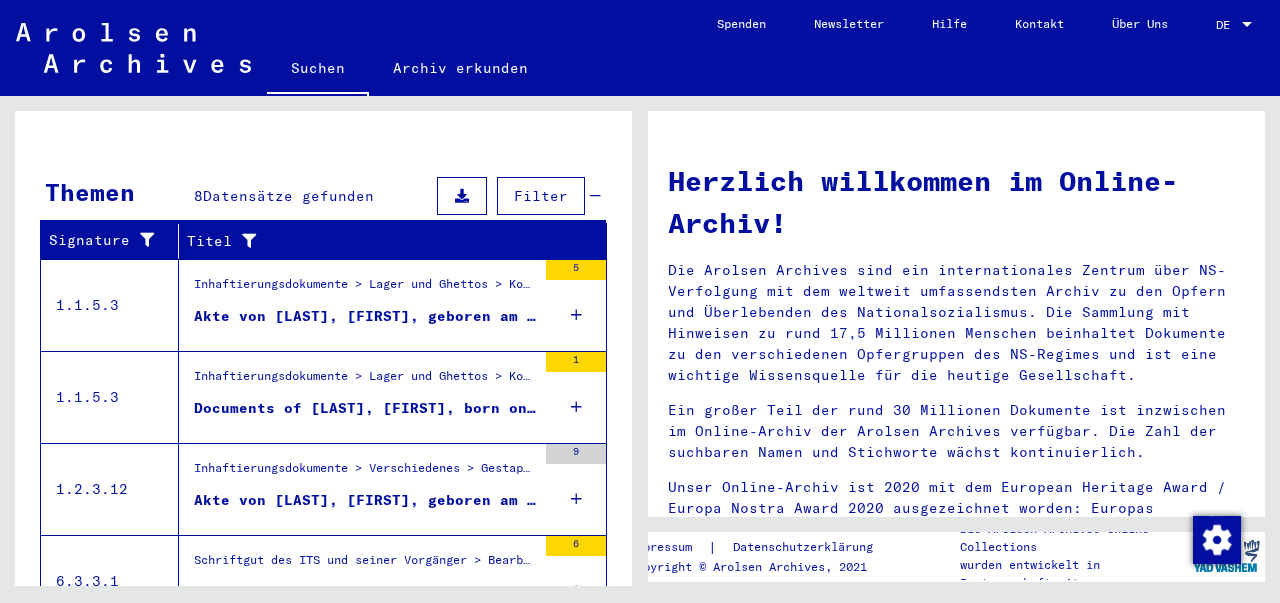 scroll, scrollTop: 644, scrollLeft: 0, axis: vertical 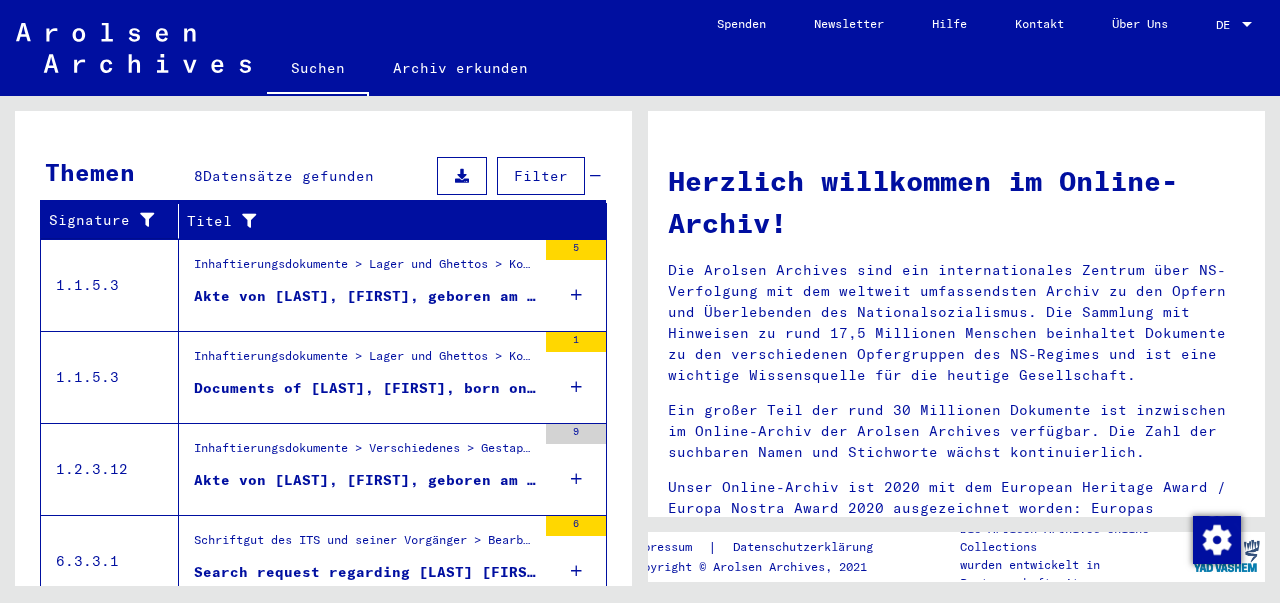 click on "Akte von [LAST], [FIRST], geboren am [DATE]" at bounding box center [365, 296] 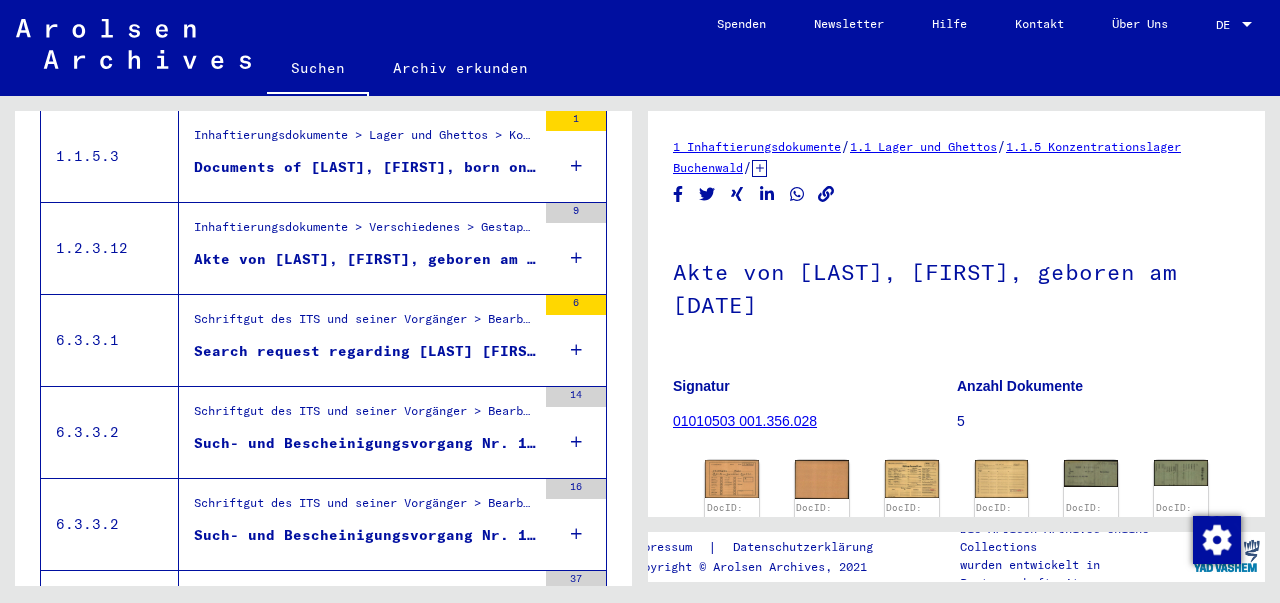 scroll, scrollTop: 286, scrollLeft: 0, axis: vertical 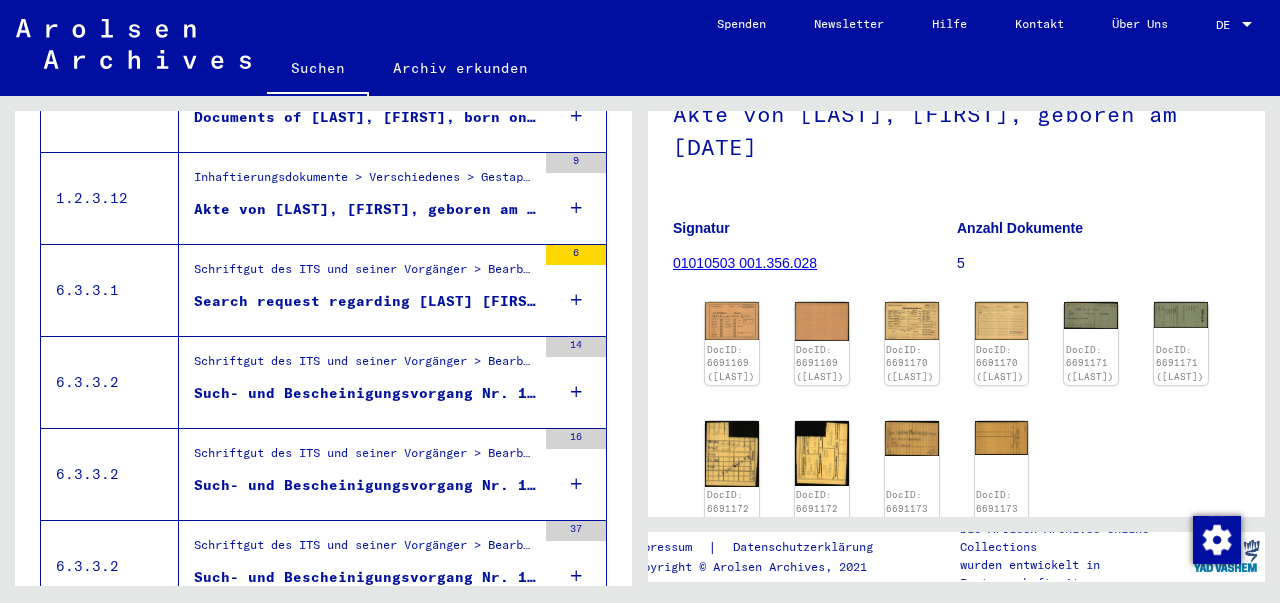click on "Search request regarding [LAST] [FIRST] [DATE]" at bounding box center (365, 301) 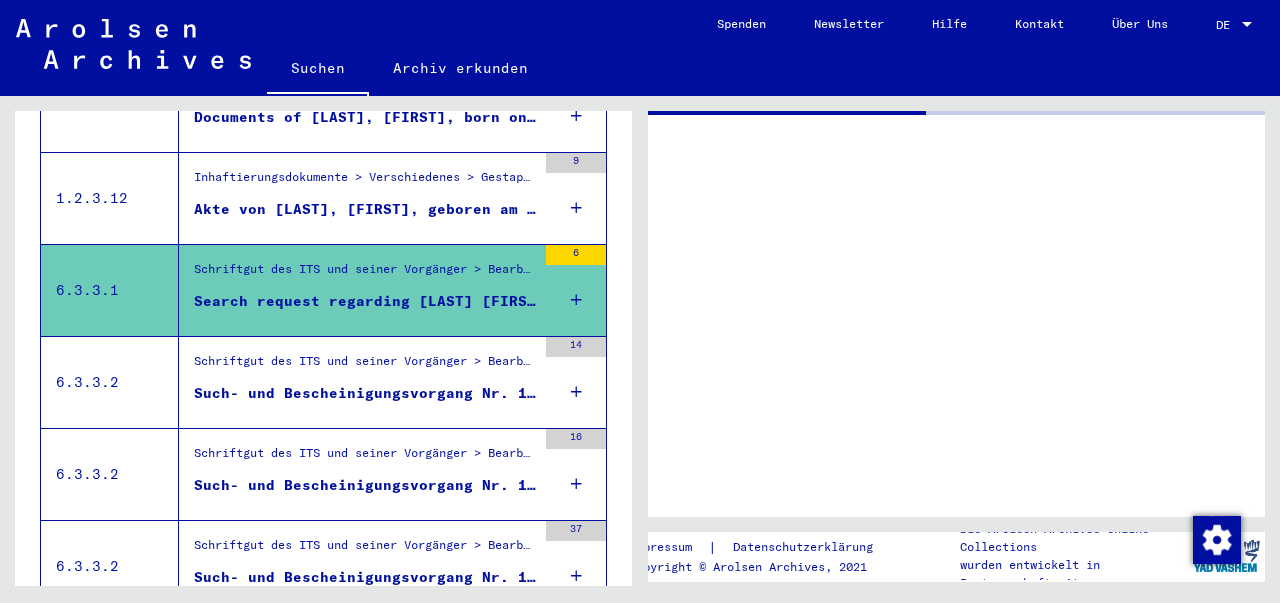 scroll, scrollTop: 0, scrollLeft: 0, axis: both 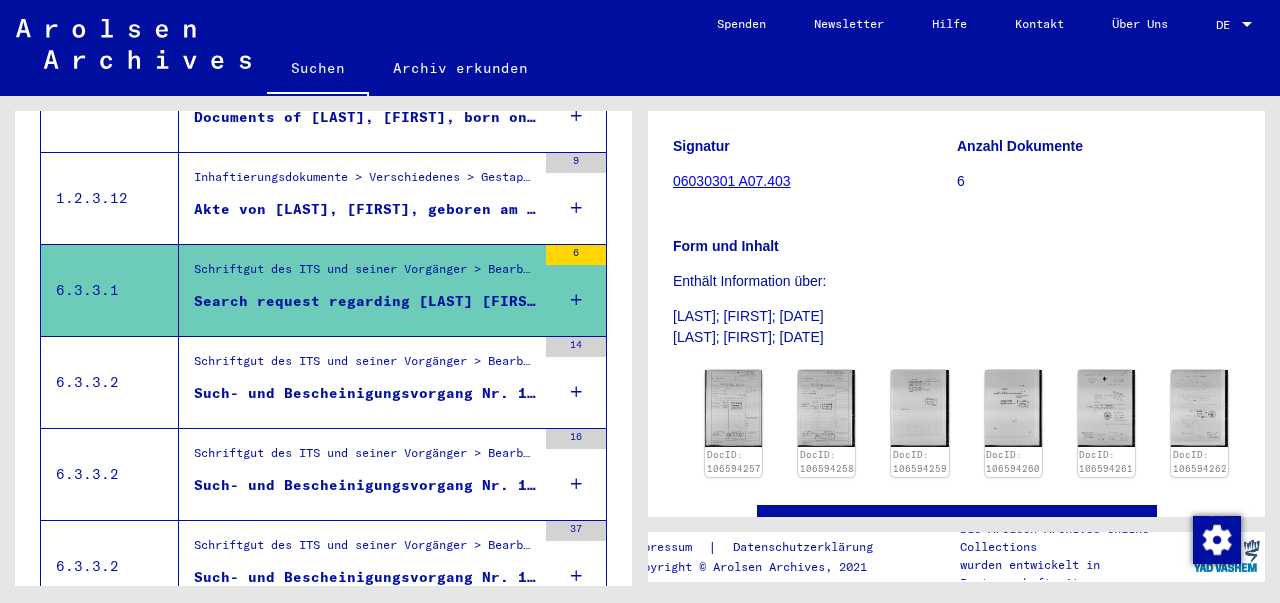 click on "Such- und Bescheinigungsvorgang Nr. 1.600.362 für [LAST], [FIRST] geboren [DATE]" at bounding box center (365, 393) 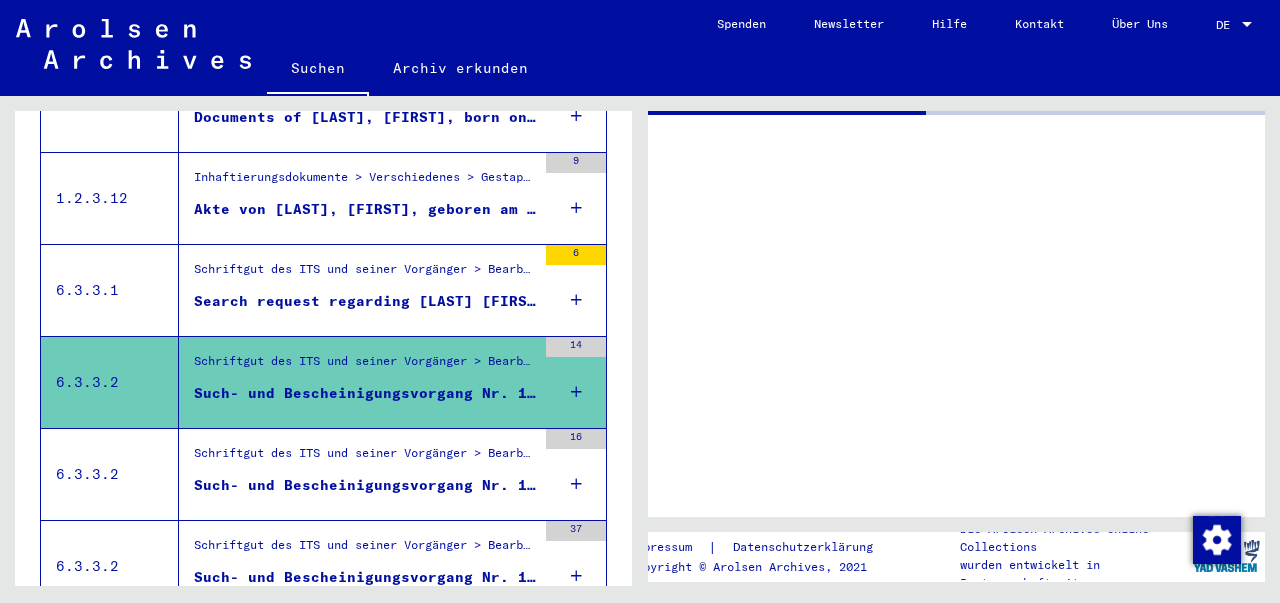 scroll, scrollTop: 0, scrollLeft: 0, axis: both 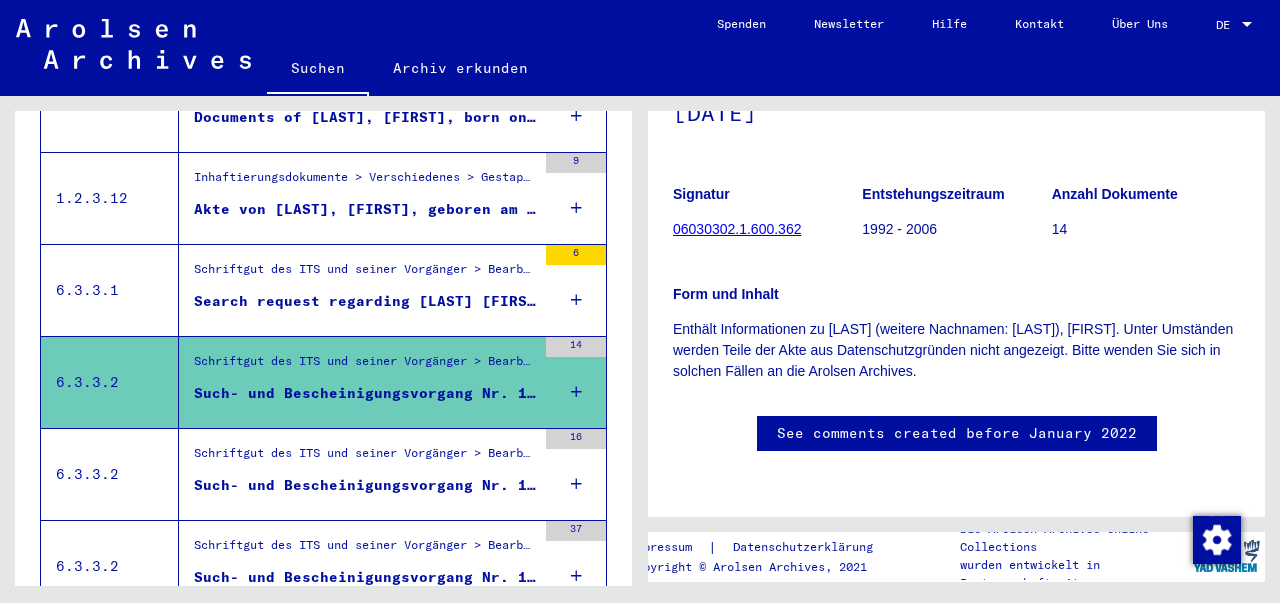 click on "Such- und Bescheinigungsvorgang Nr. 138.136 für [LAST], [FIRST] geboren [DATE]" at bounding box center [365, 485] 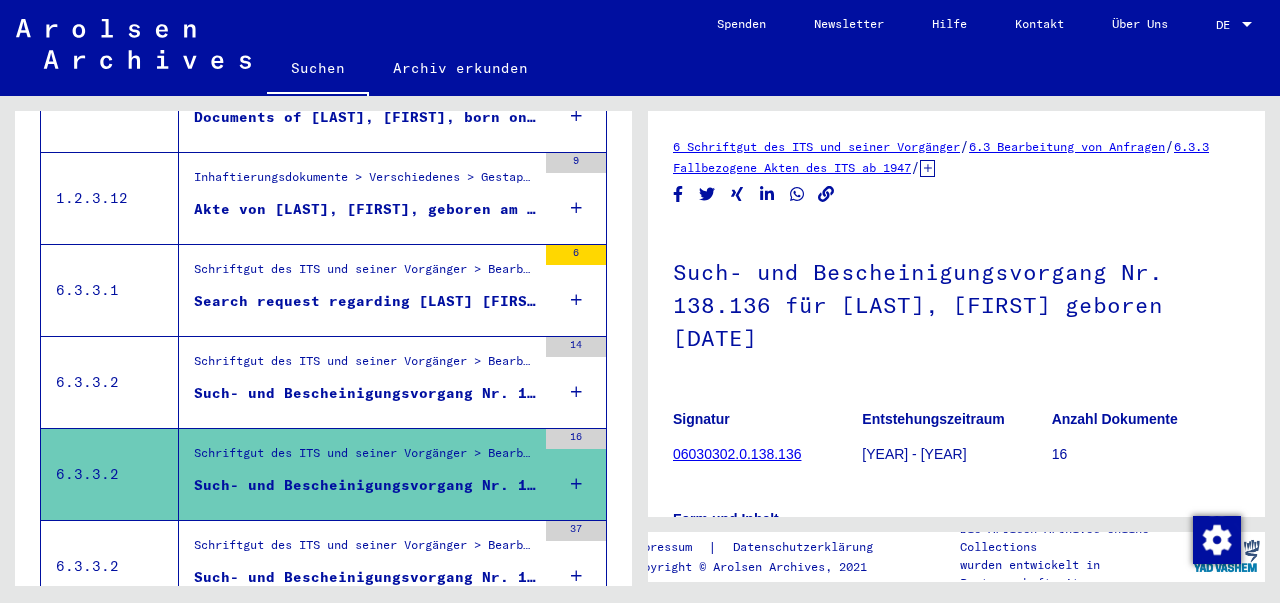 scroll, scrollTop: 0, scrollLeft: 0, axis: both 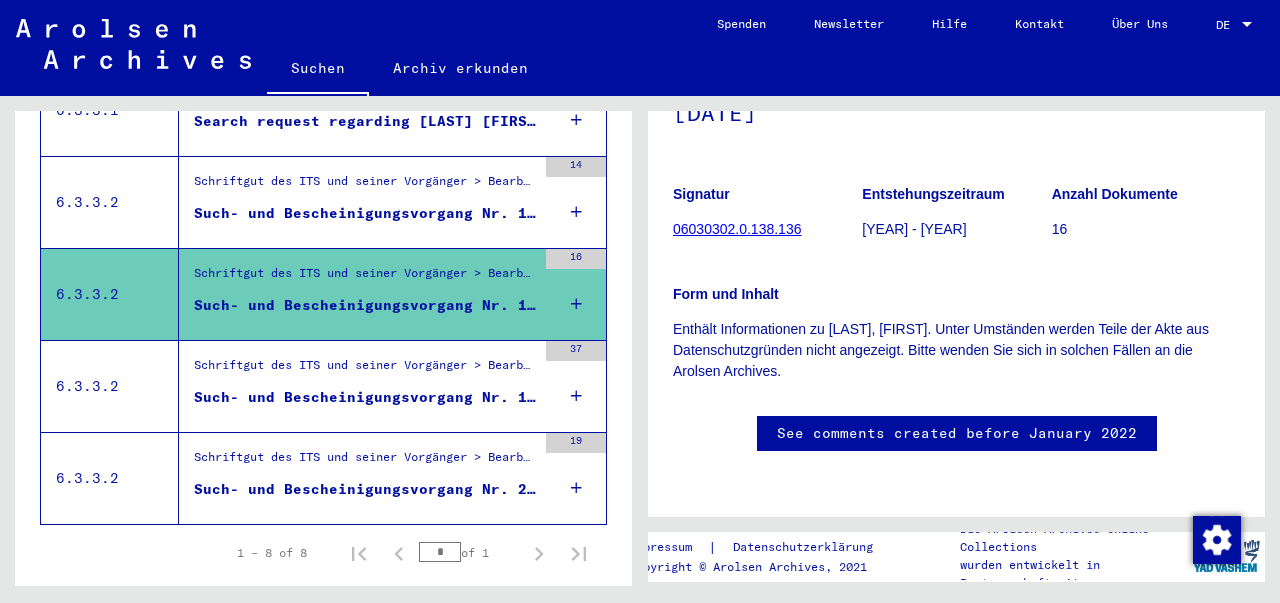 click on "Such- und Bescheinigungsvorgang Nr. 158.710 für [LAST], [FIRST] geboren [DATE]" at bounding box center [365, 397] 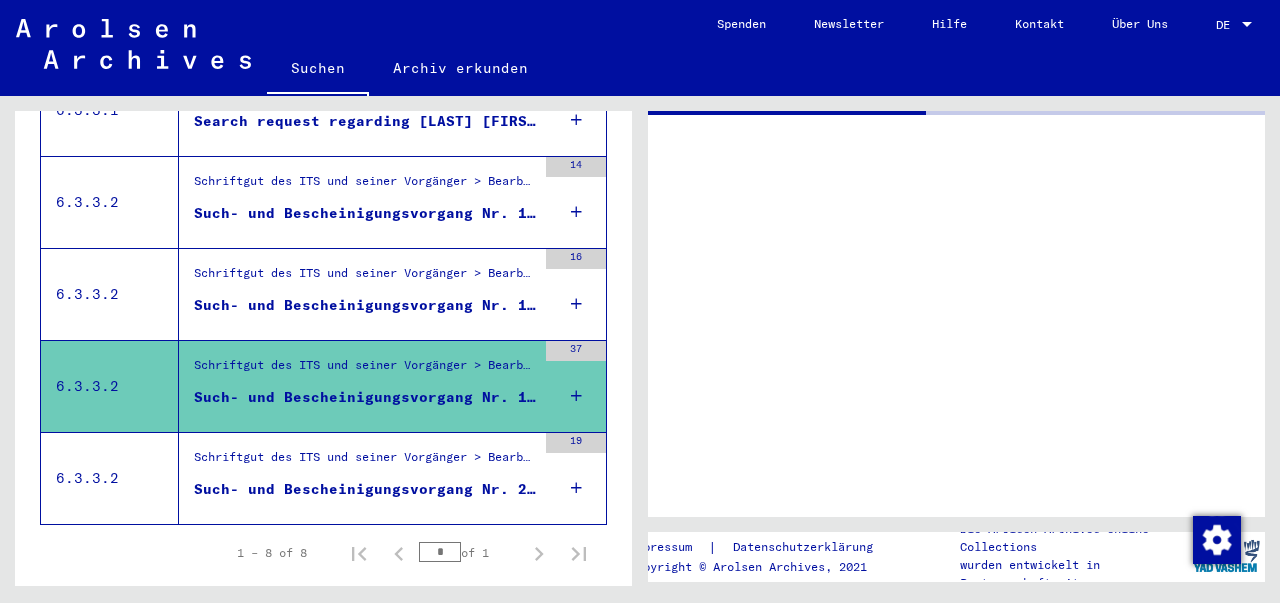 scroll, scrollTop: 0, scrollLeft: 0, axis: both 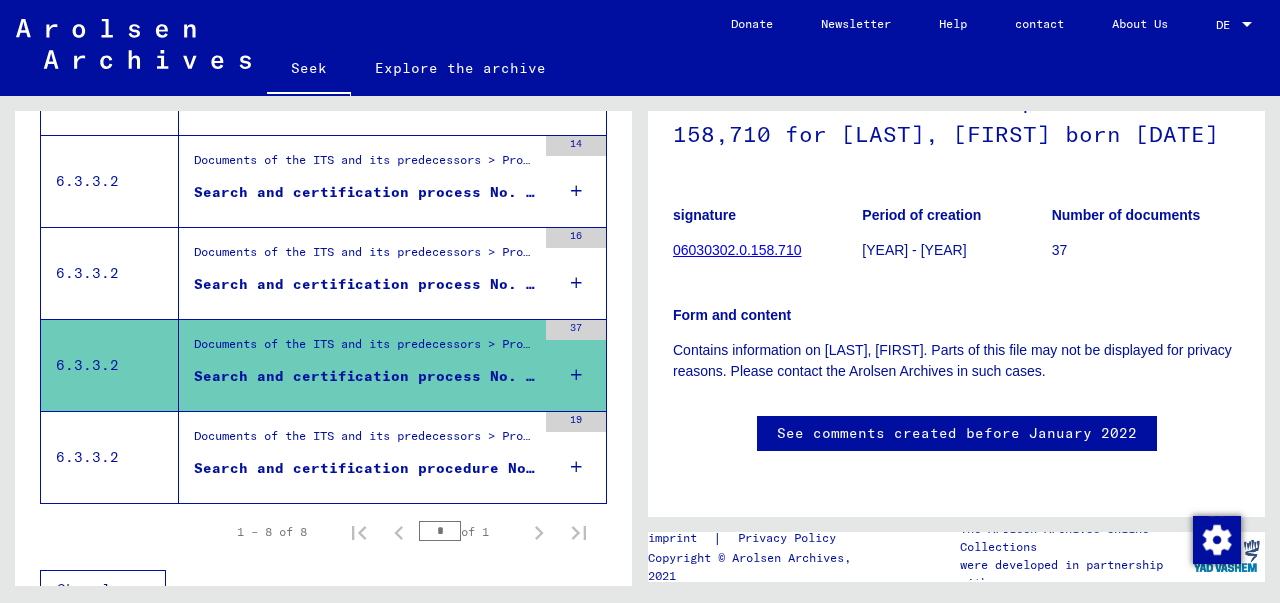 click on "Search and certification procedure No. 29.067 for [LAST], [FIRST] born [DATE]" at bounding box center (365, 468) 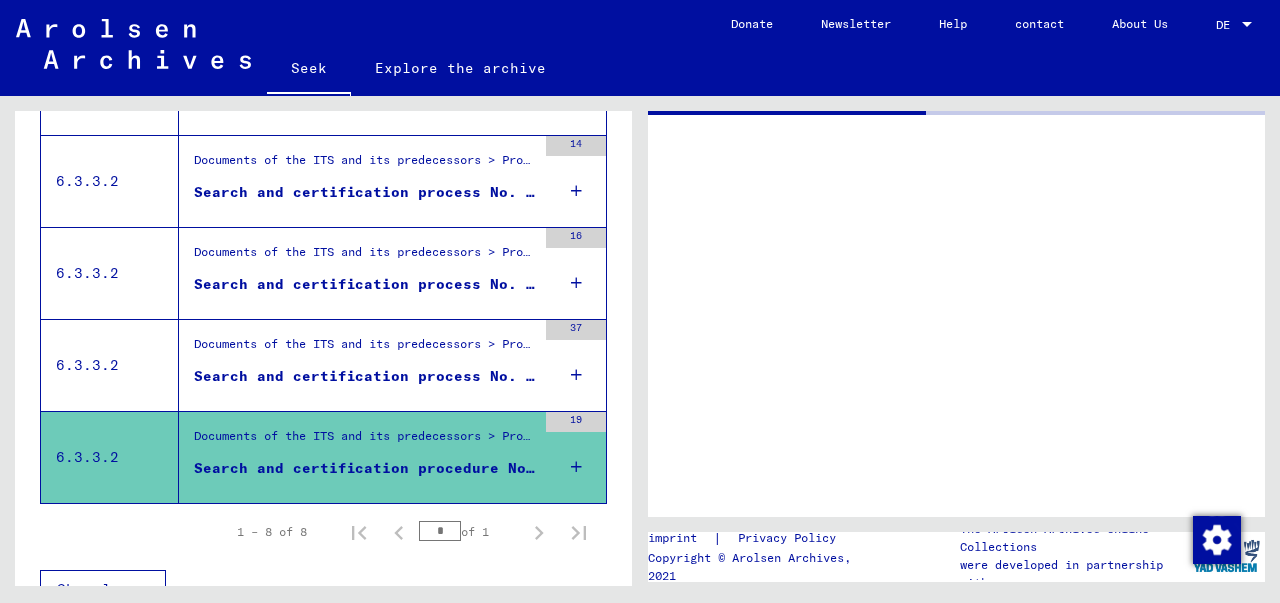 scroll, scrollTop: 0, scrollLeft: 0, axis: both 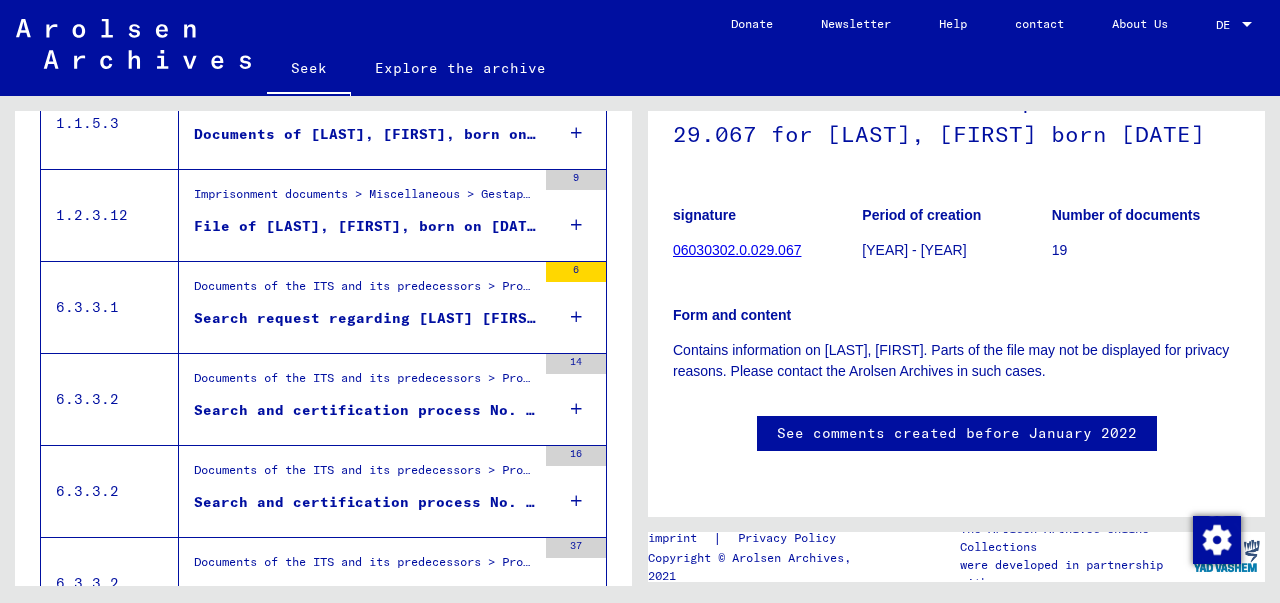 click on "Search request regarding [LAST] [FIRST] [DATE]" at bounding box center (401, 318) 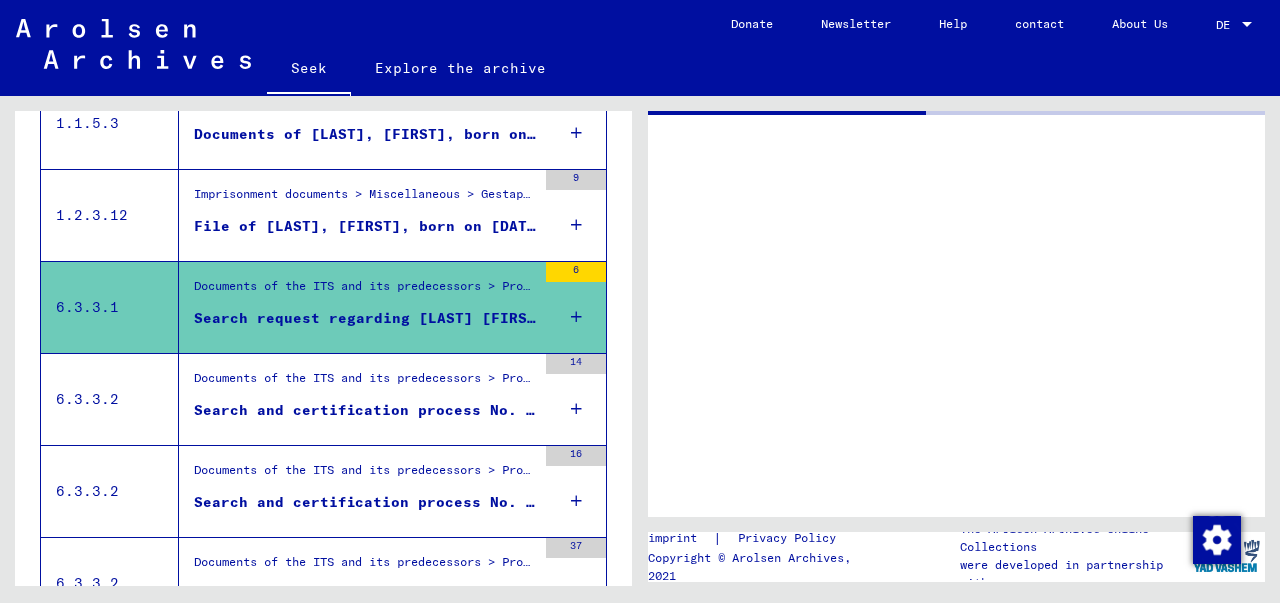 scroll, scrollTop: 0, scrollLeft: 0, axis: both 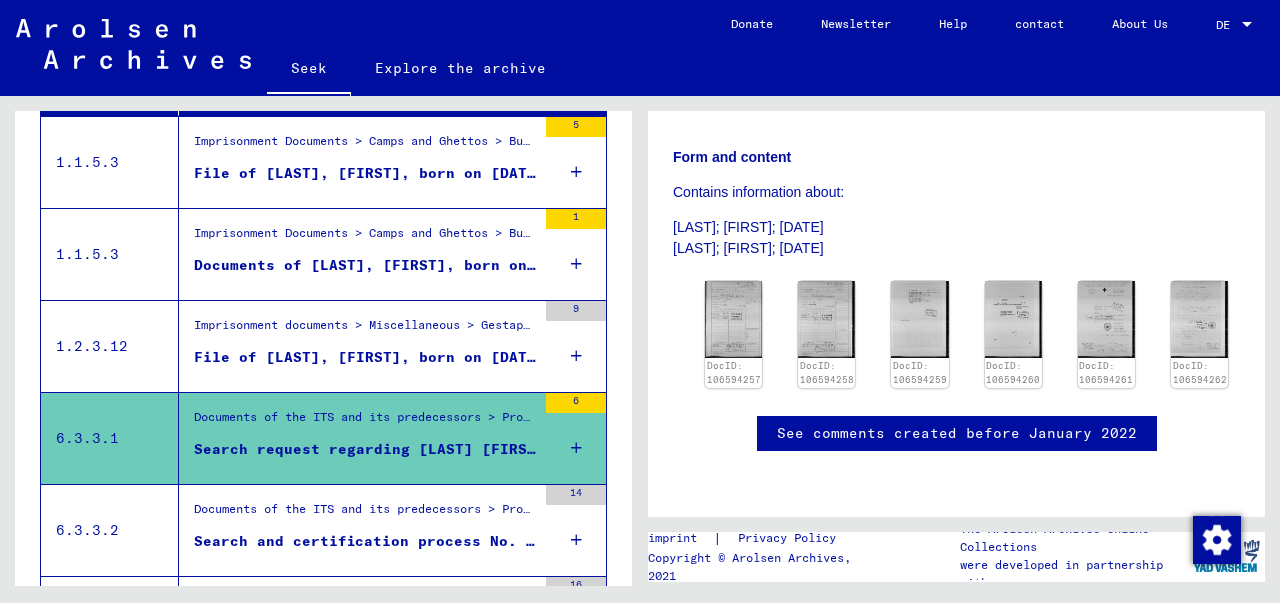 click on "Show all results" at bounding box center [323, 300] 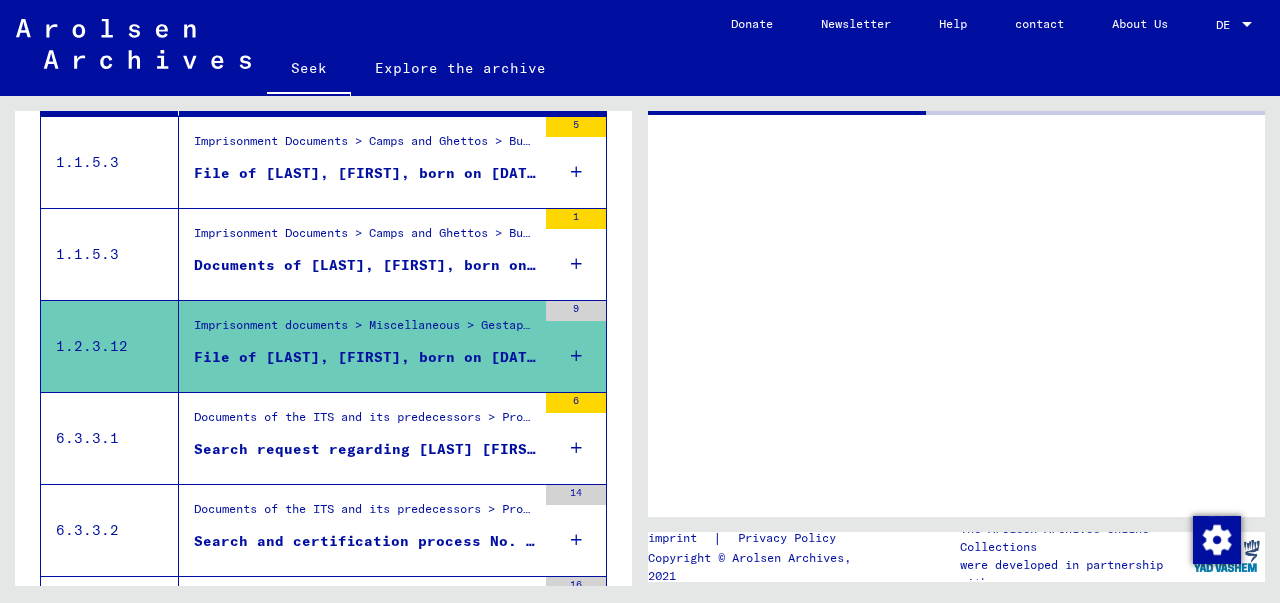 scroll, scrollTop: 0, scrollLeft: 0, axis: both 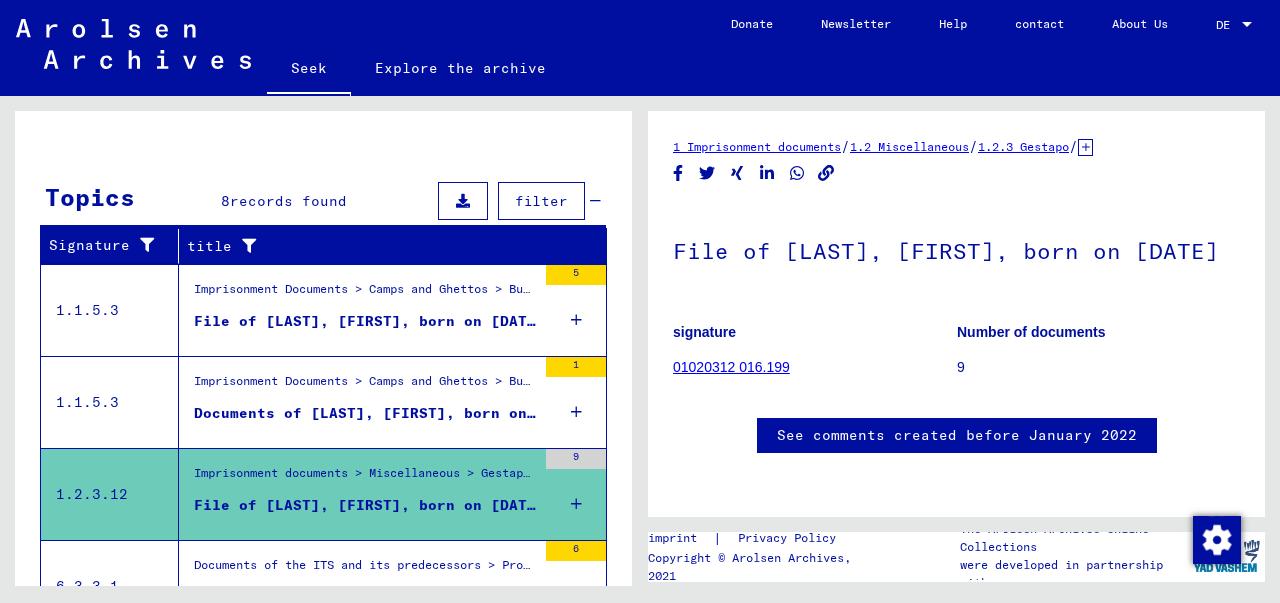 click on "File of [LAST], [FIRST], born on [DATE]" at bounding box center [369, 321] 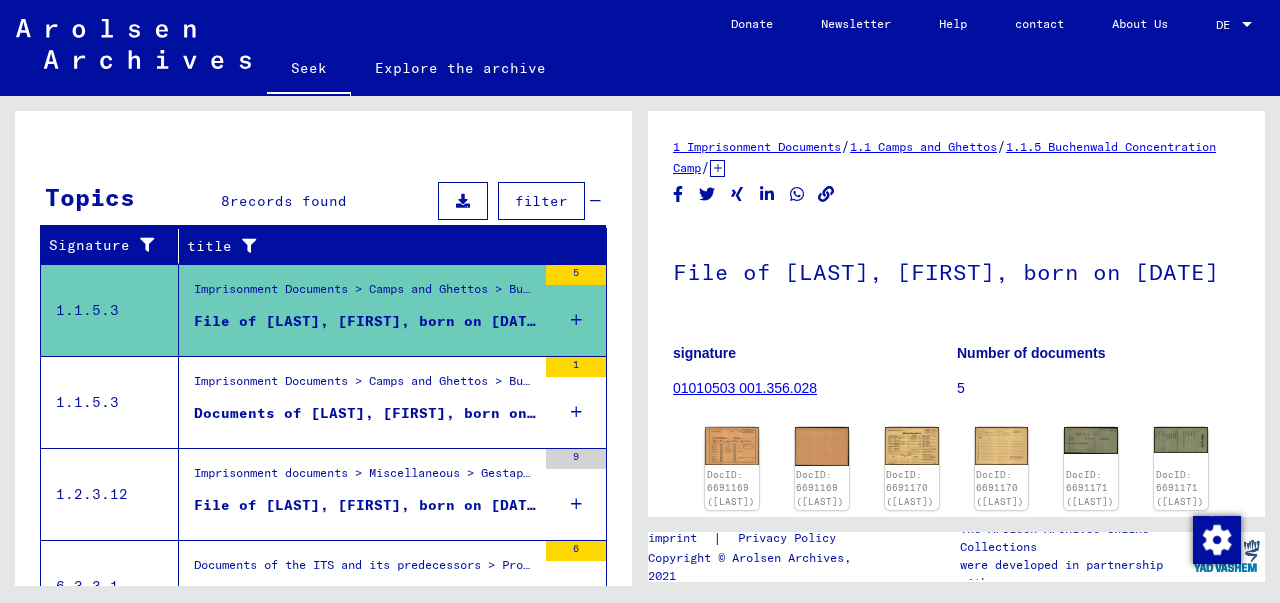 scroll, scrollTop: 0, scrollLeft: 0, axis: both 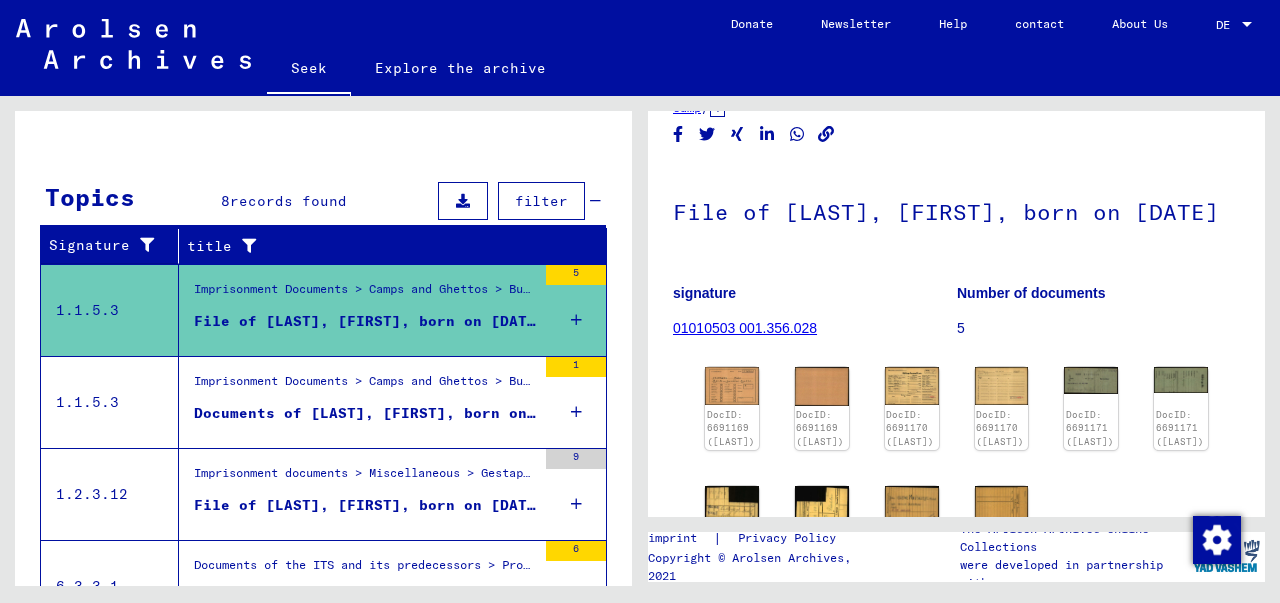click on "Documents of [LAST], [FIRST], born on [DATE]" at bounding box center [392, 413] 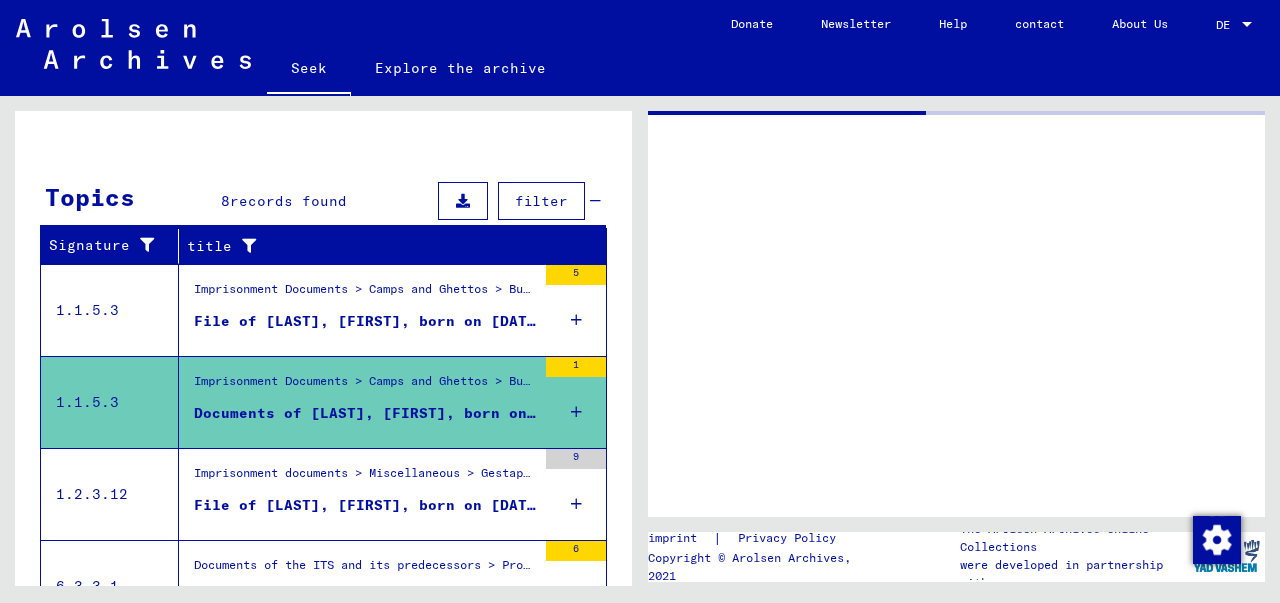 scroll, scrollTop: 0, scrollLeft: 0, axis: both 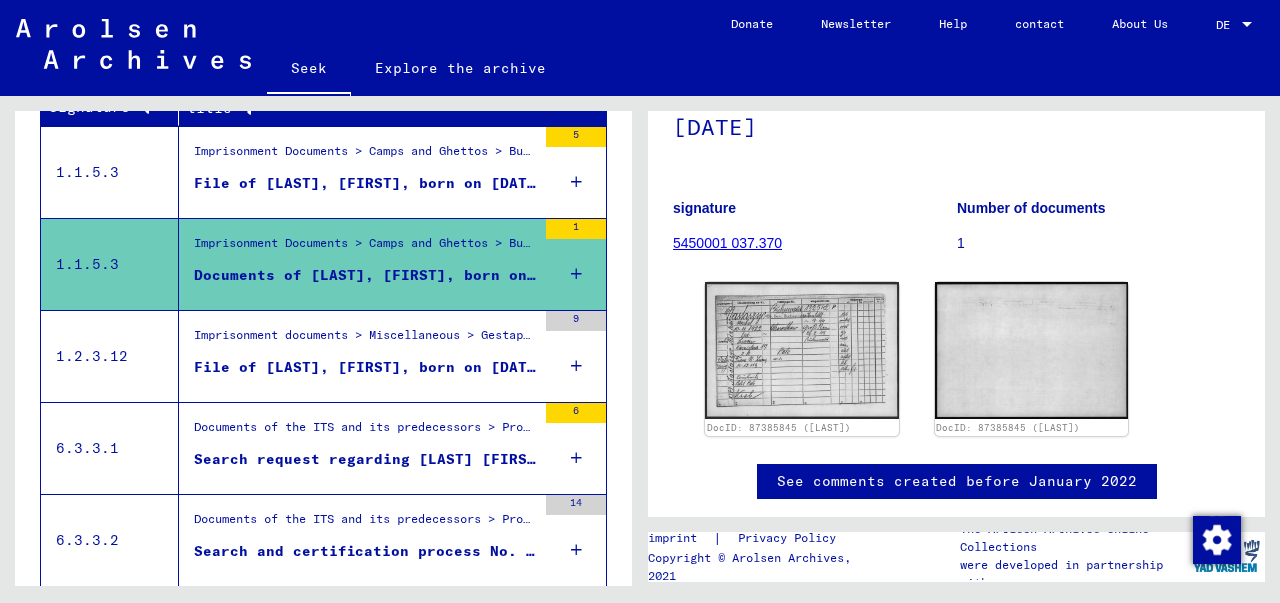 click on "File of [LAST], [FIRST], born on [DATE]" at bounding box center [369, 367] 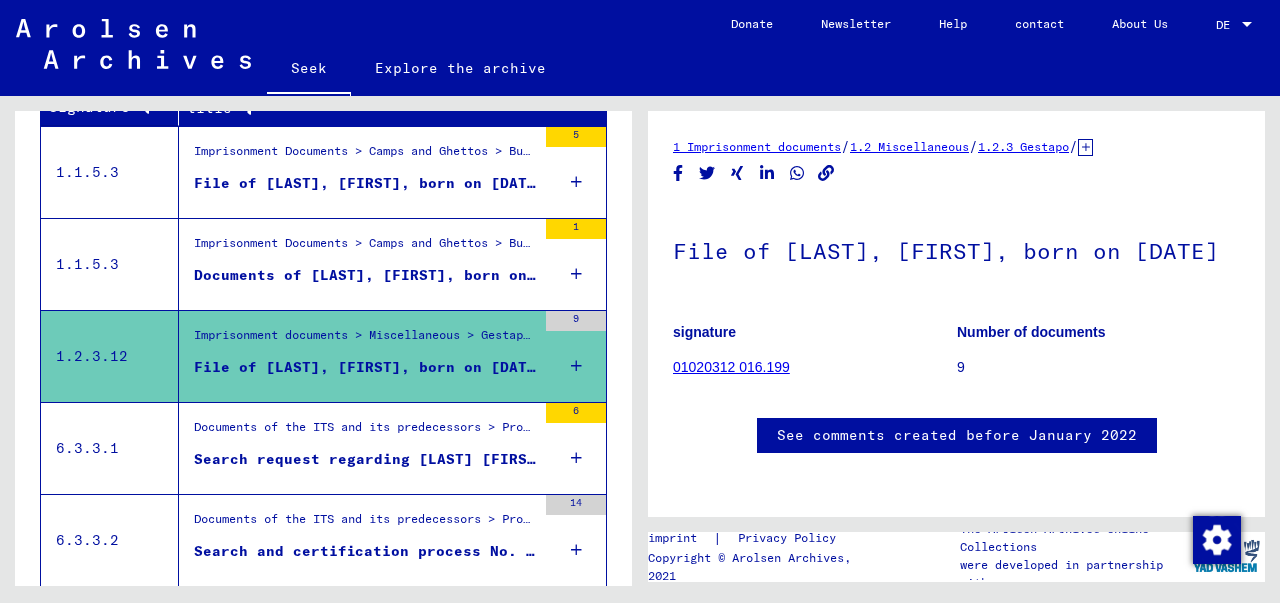 scroll, scrollTop: 0, scrollLeft: 0, axis: both 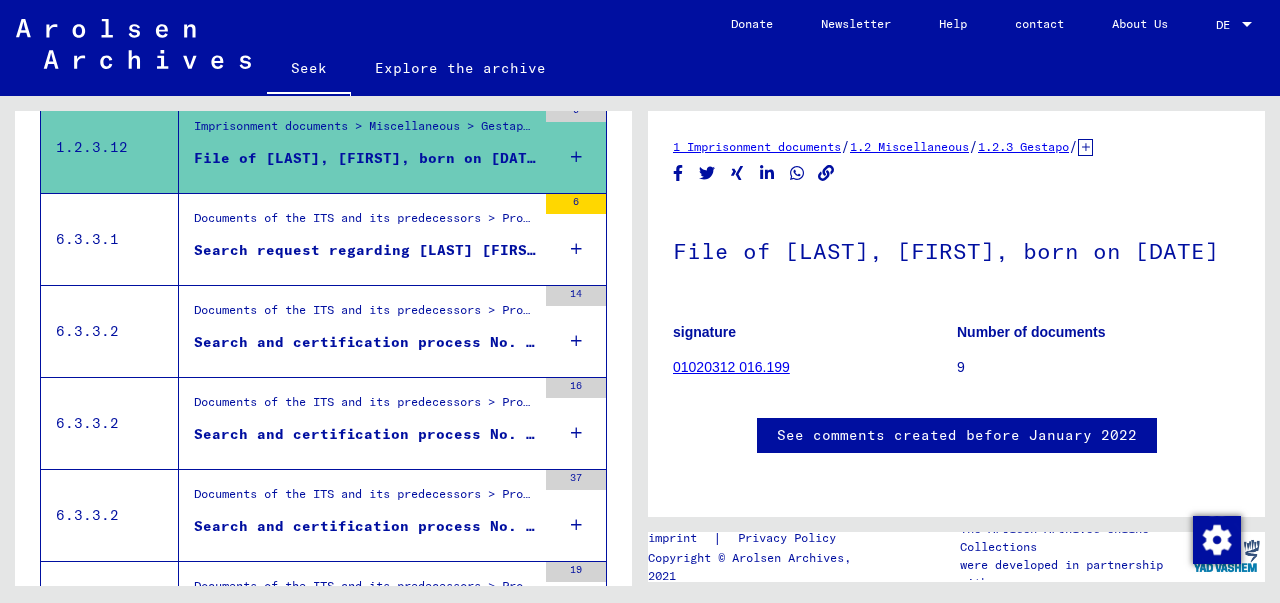 click on "Search request regarding [LAST] [FIRST] [DATE]" at bounding box center [401, 250] 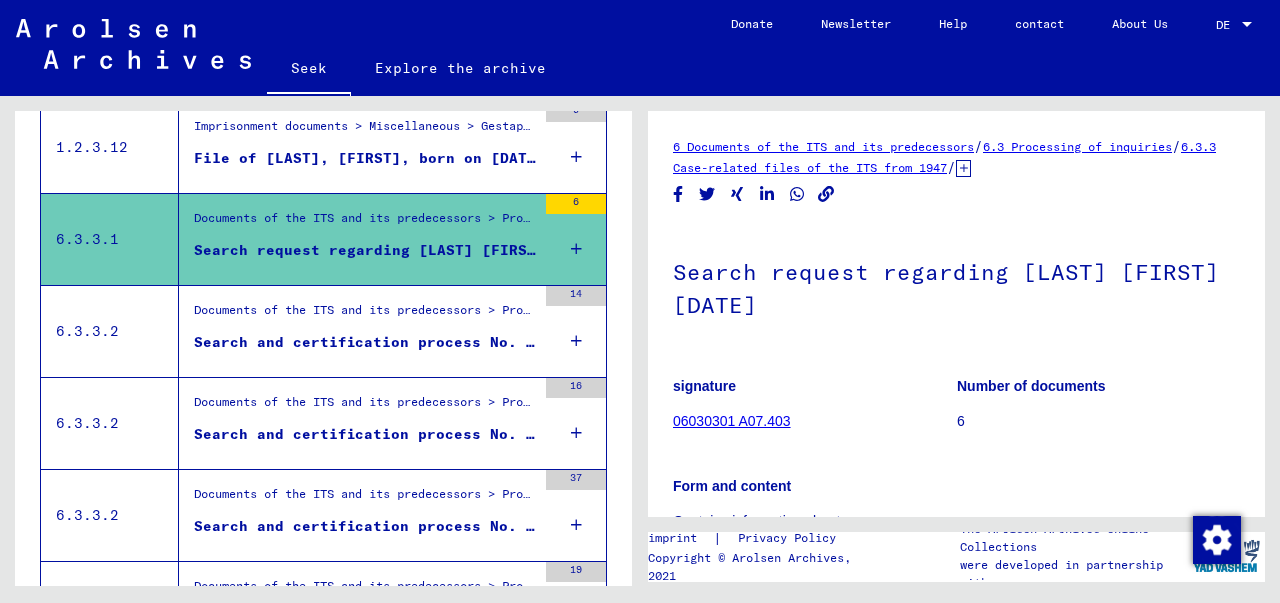 scroll, scrollTop: 0, scrollLeft: 0, axis: both 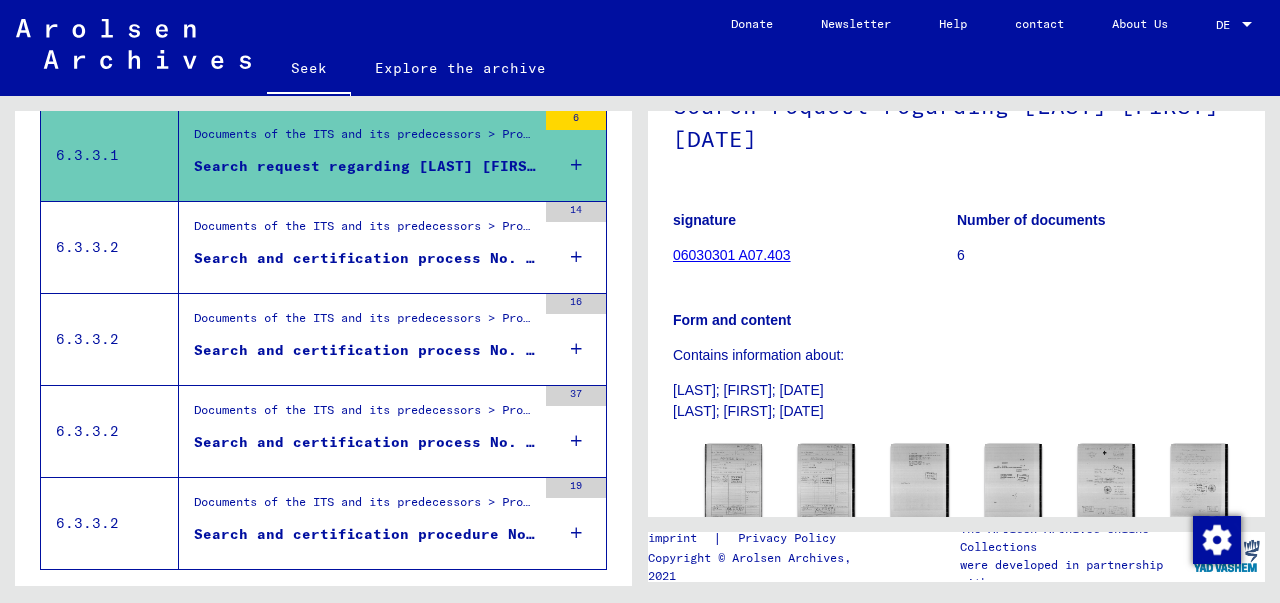 click on "Search and certification process No. 1.600.362 for [LAST], [FIRST] born [DATE]" at bounding box center [544, 258] 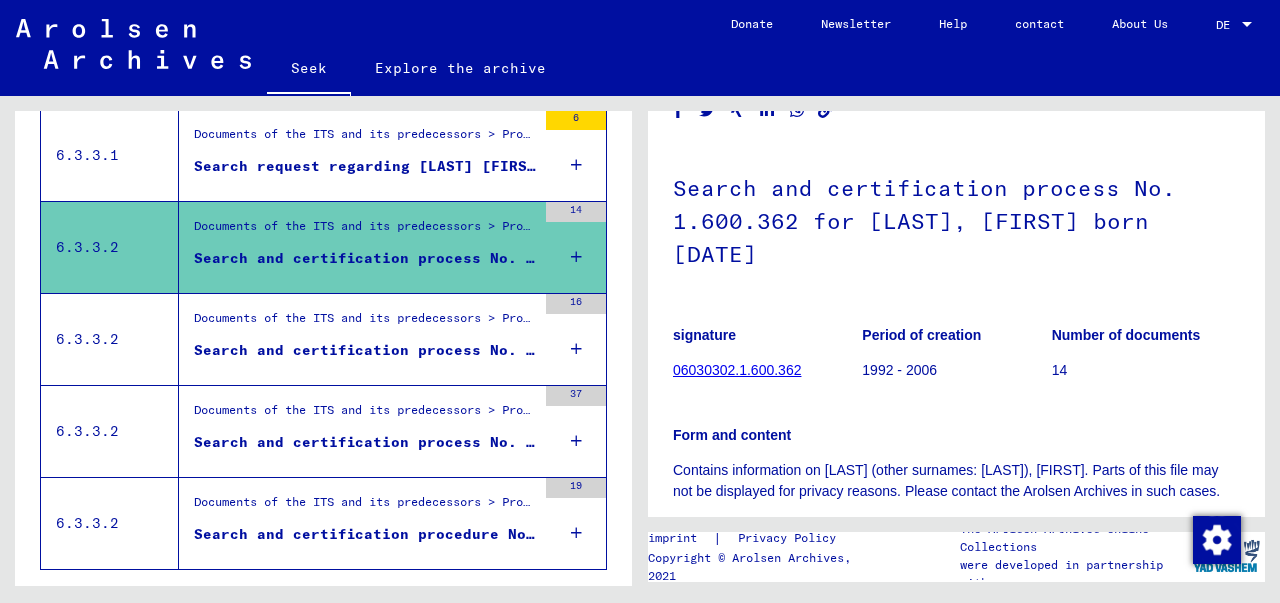 click on "Search and certification process No. 138.136 for [LAST], [FIRST] born [DATE]" at bounding box center [535, 350] 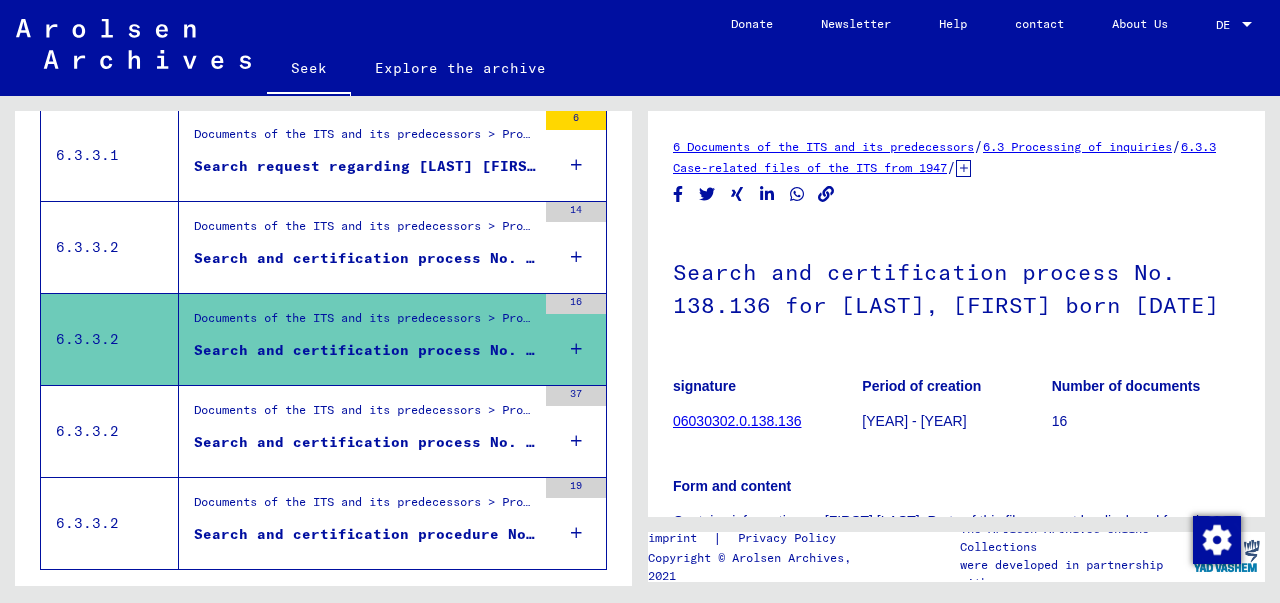 click on "Search and certification process No. 158,710 for [LAST], [FIRST] born [DATE]" at bounding box center [535, 442] 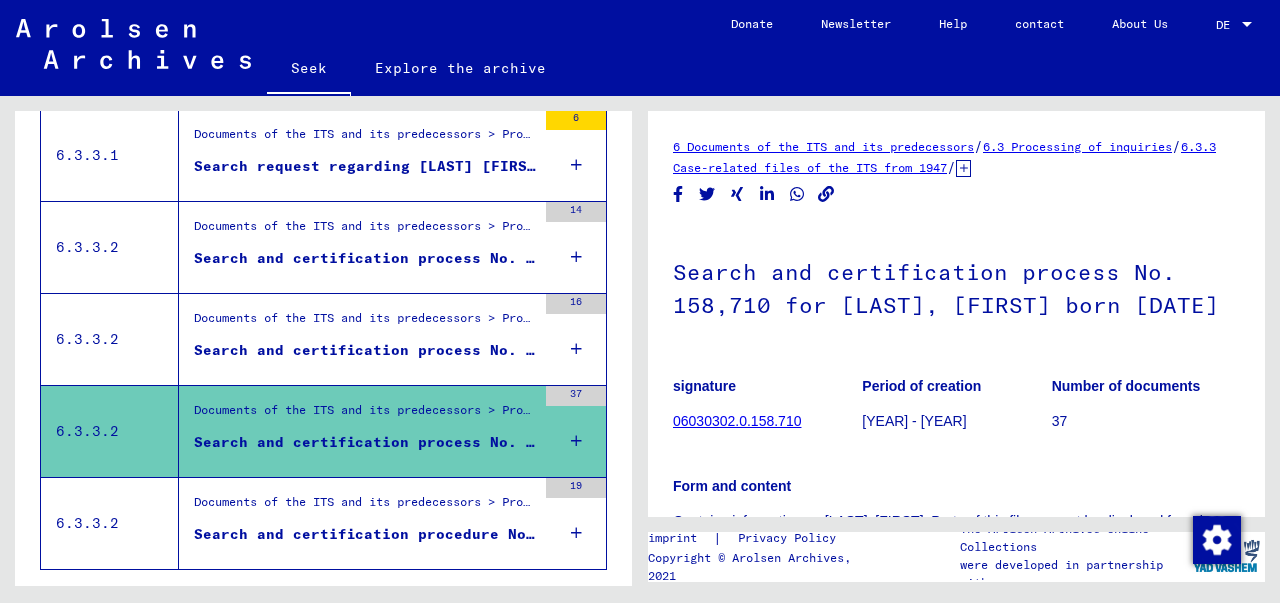 click on "Documents of the ITS and its predecessors > Processing of inquiries > Case-related files of the ITS from 1947 onwards > T/D case filing > Search and certification processes with (T/D) numbers from 1 to 249,999 > Search and certification processes with (T/D) numbers from 29,000 to 29,499" at bounding box center (365, 507) 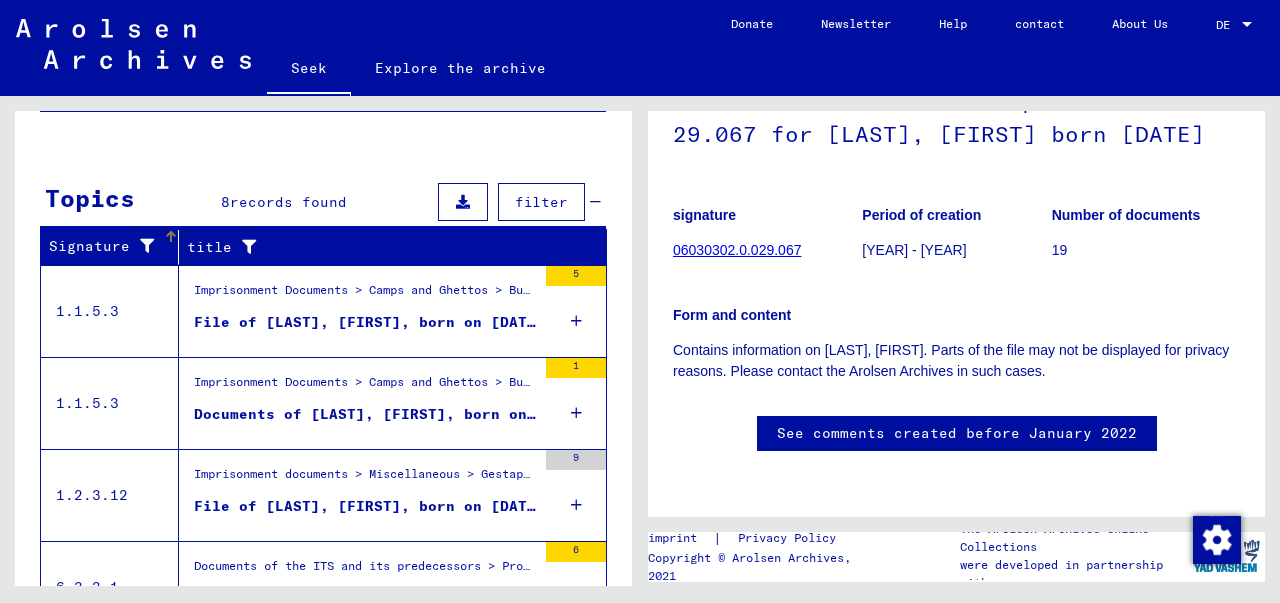 click at bounding box center [142, 246] 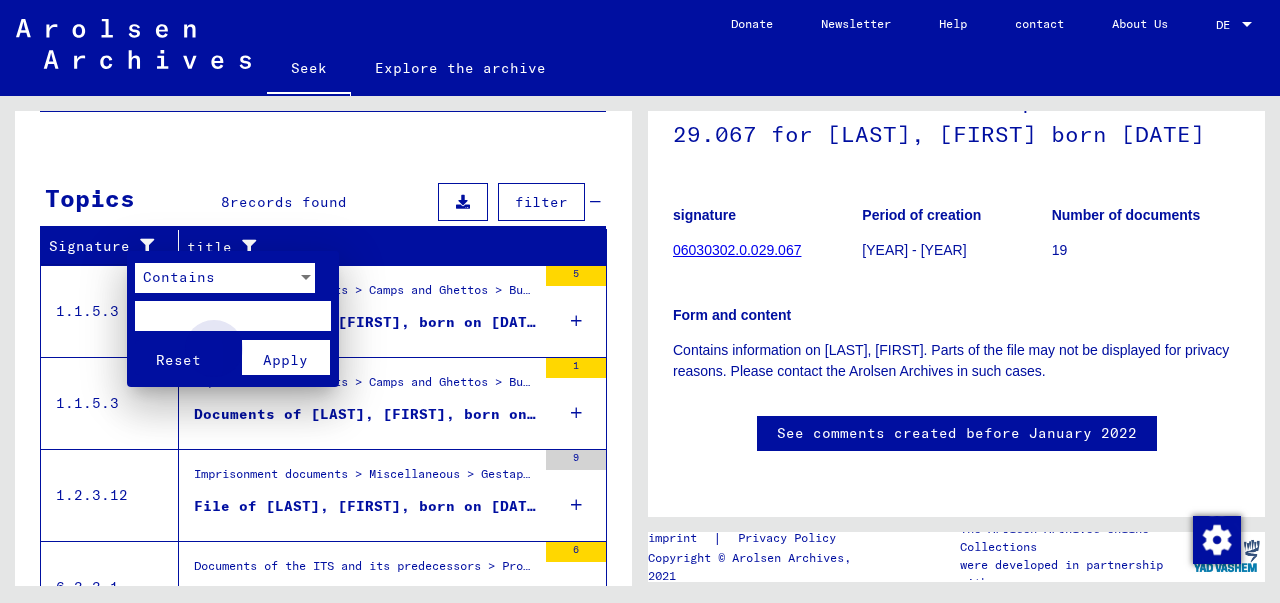 click on "Apply" at bounding box center (285, 360) 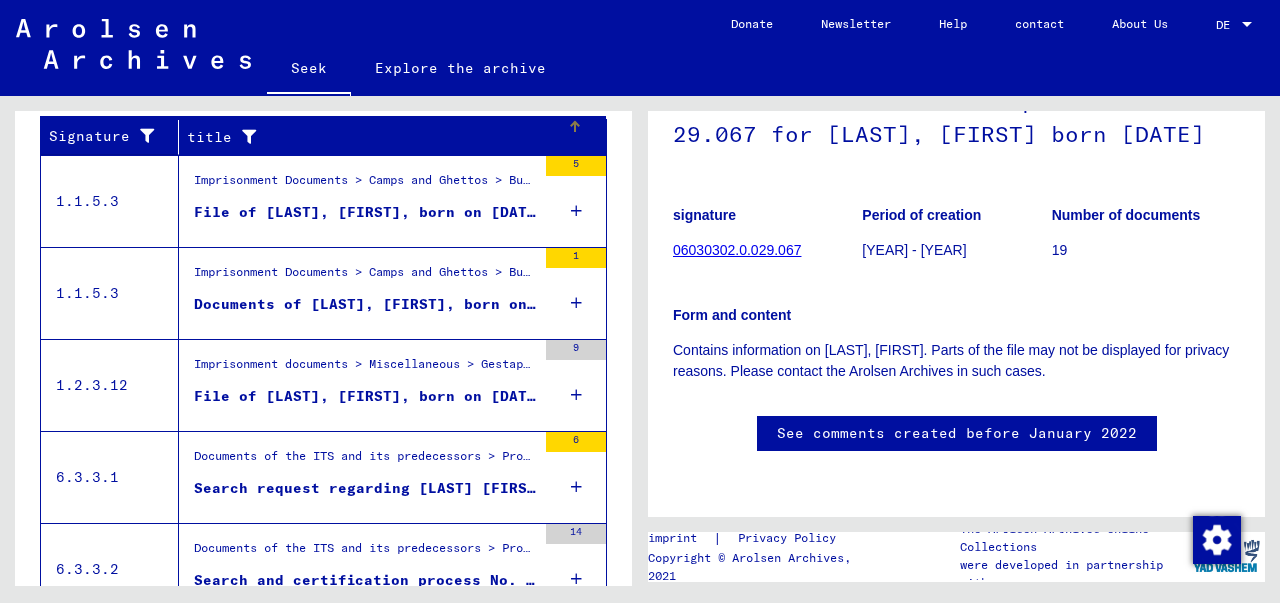click at bounding box center [244, 137] 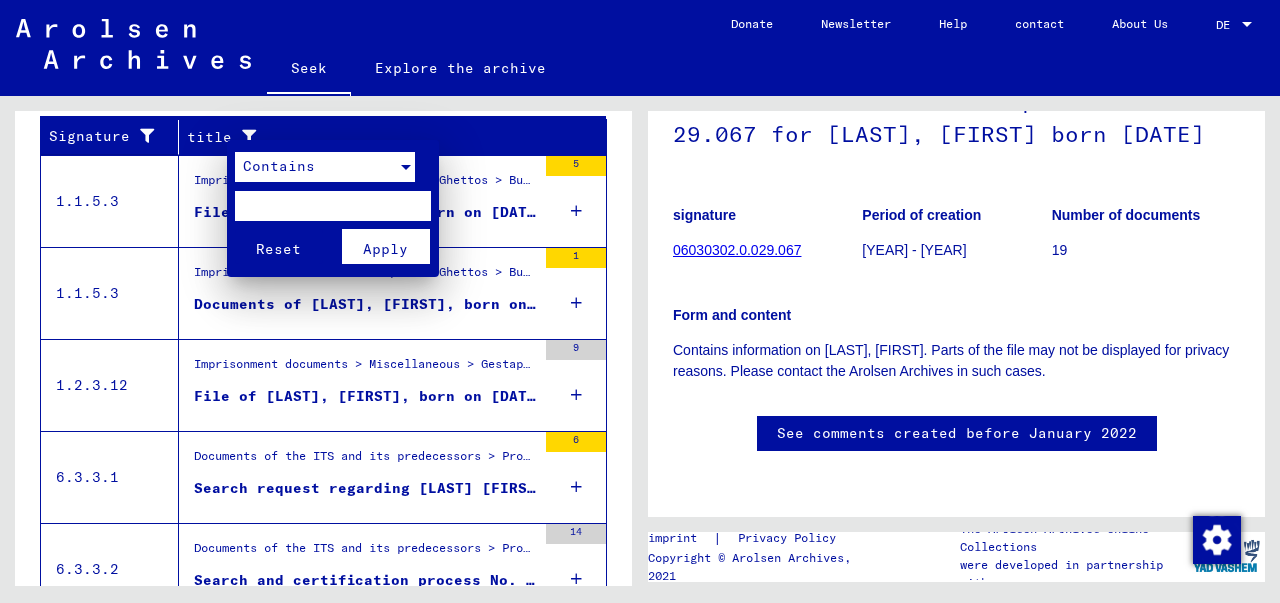 click on "Contains" at bounding box center (316, 167) 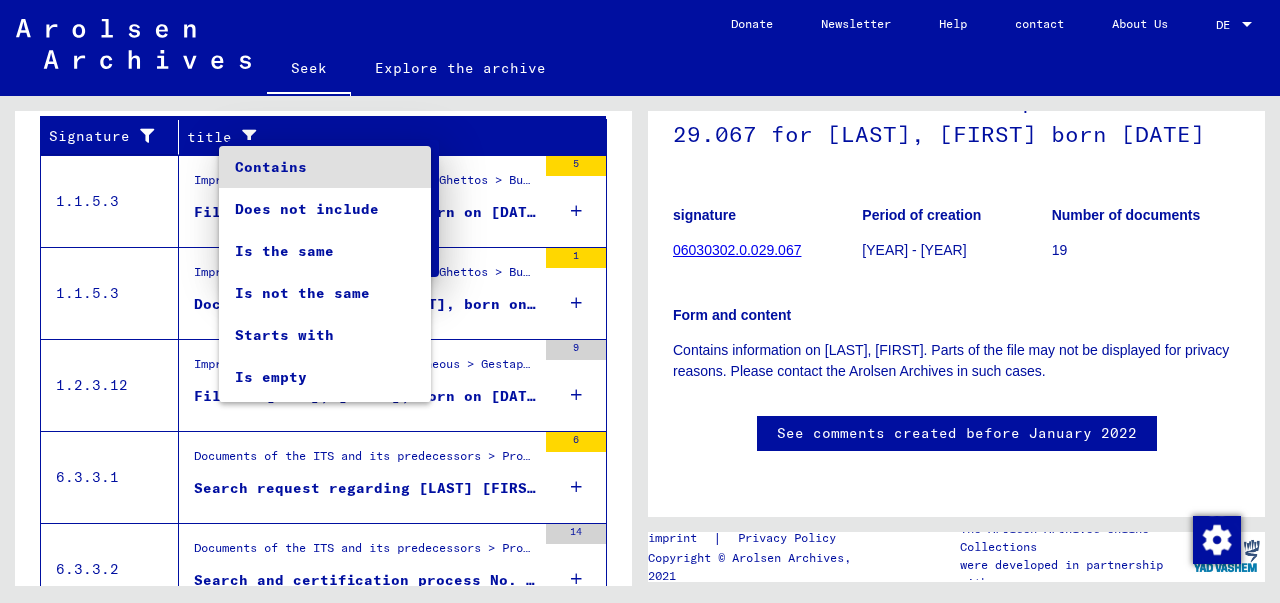 click at bounding box center [640, 301] 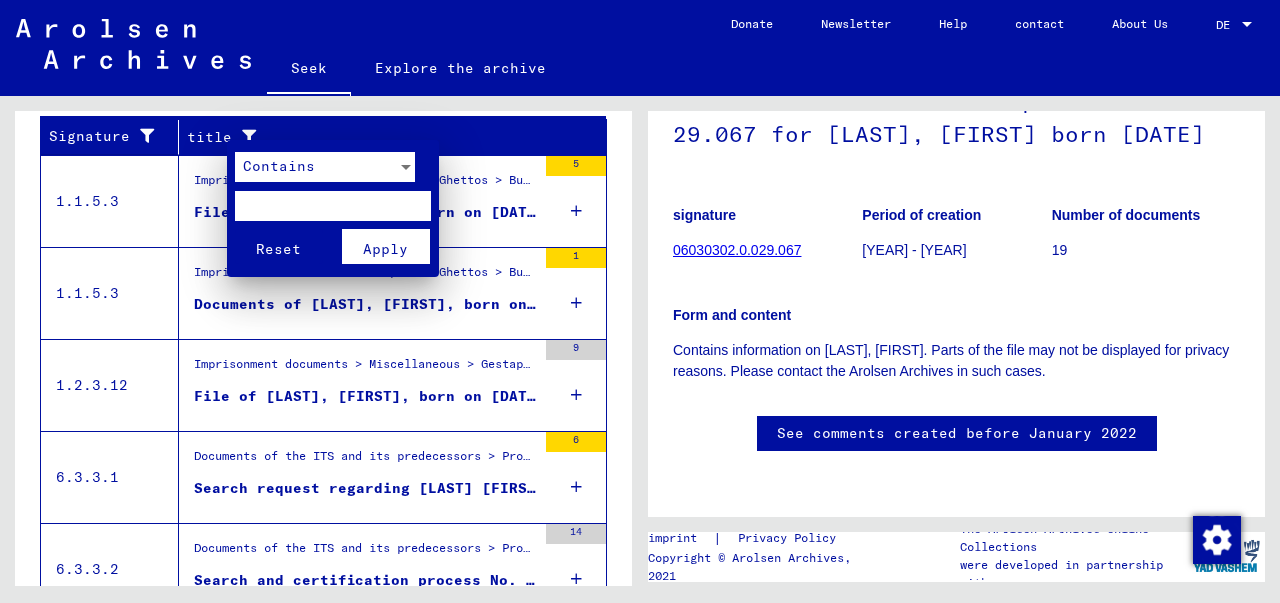 click at bounding box center [640, 301] 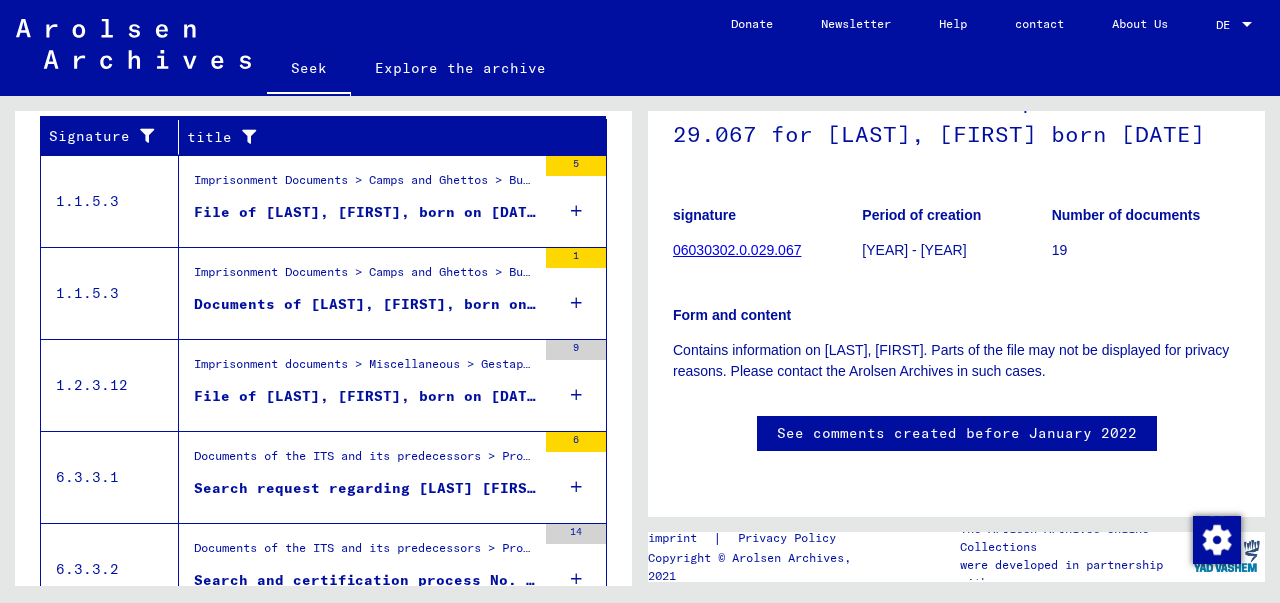 click on "Imprisonment documents > Miscellaneous > Gestapo > Gestapo Würzburg files > Documents without assigned signature > Files with names starting with [LAST]" at bounding box center [365, 370] 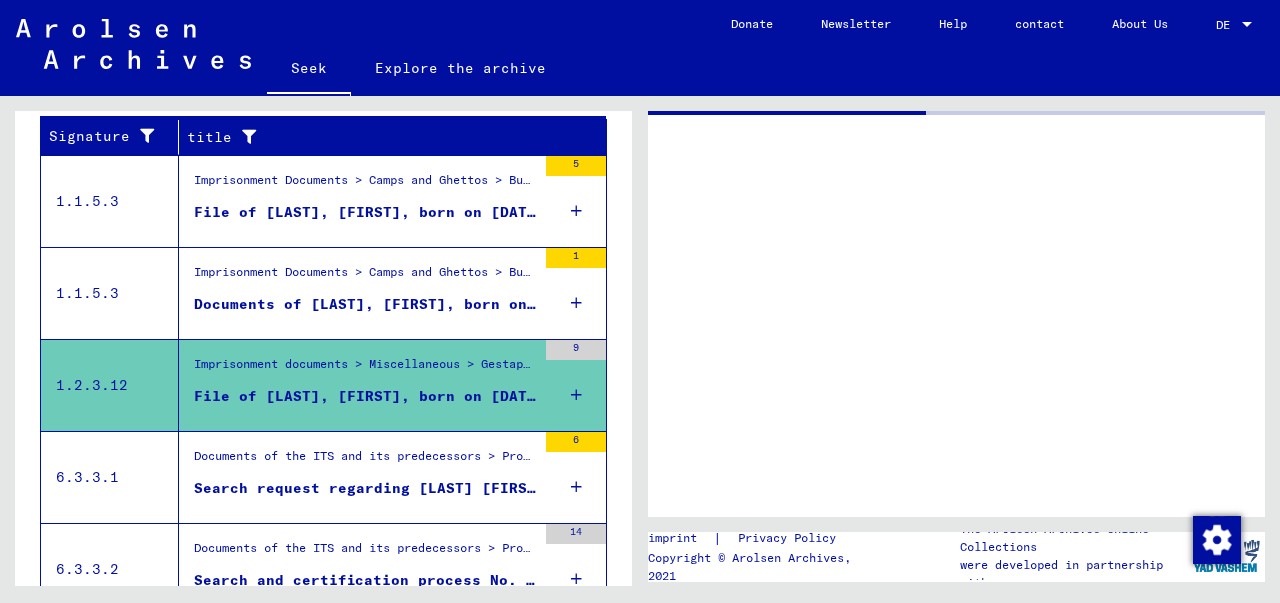 scroll, scrollTop: 0, scrollLeft: 0, axis: both 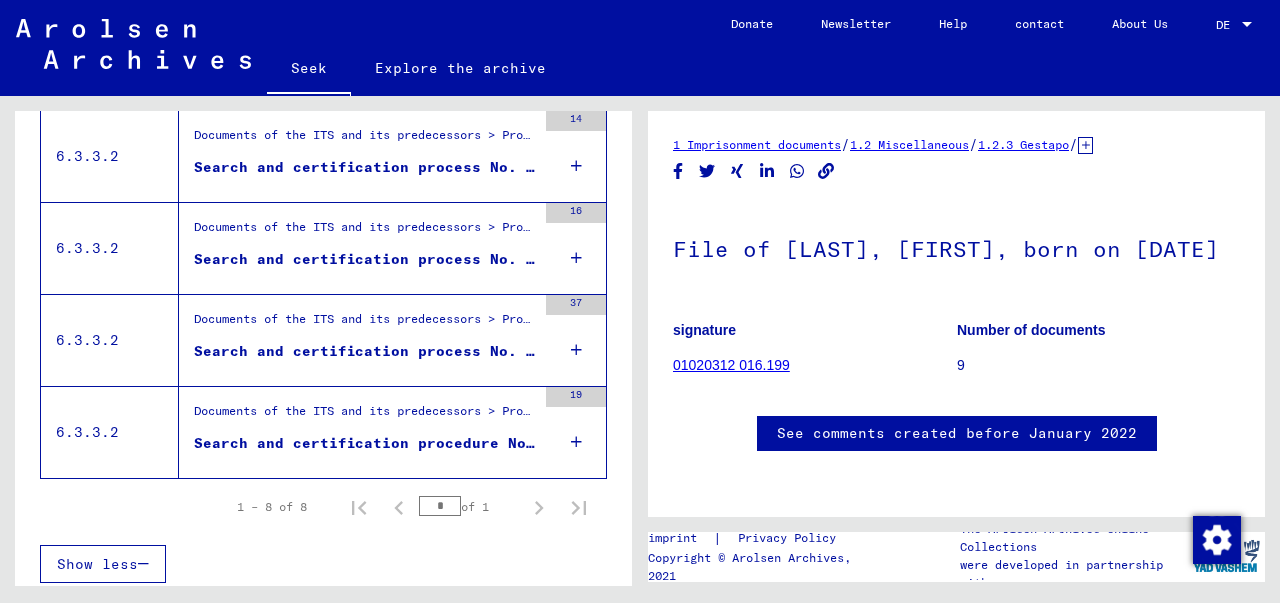 click on "Search and certification procedure No. 29.067 for [LAST], [FIRST] born [DATE]" at bounding box center [540, 443] 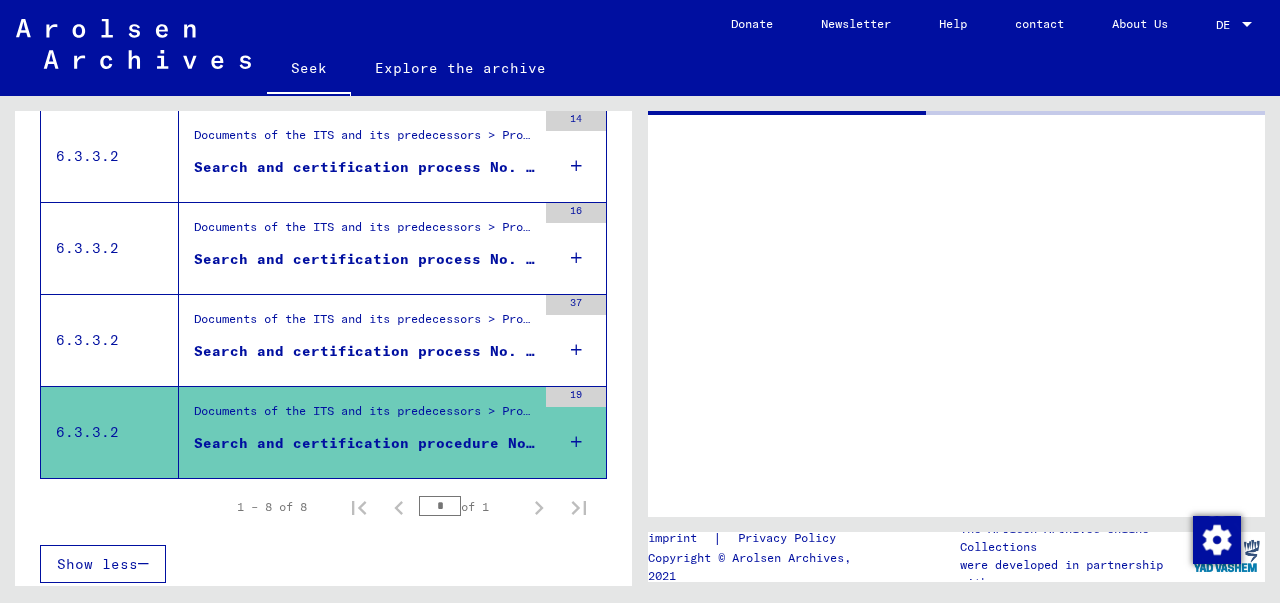 scroll, scrollTop: 0, scrollLeft: 0, axis: both 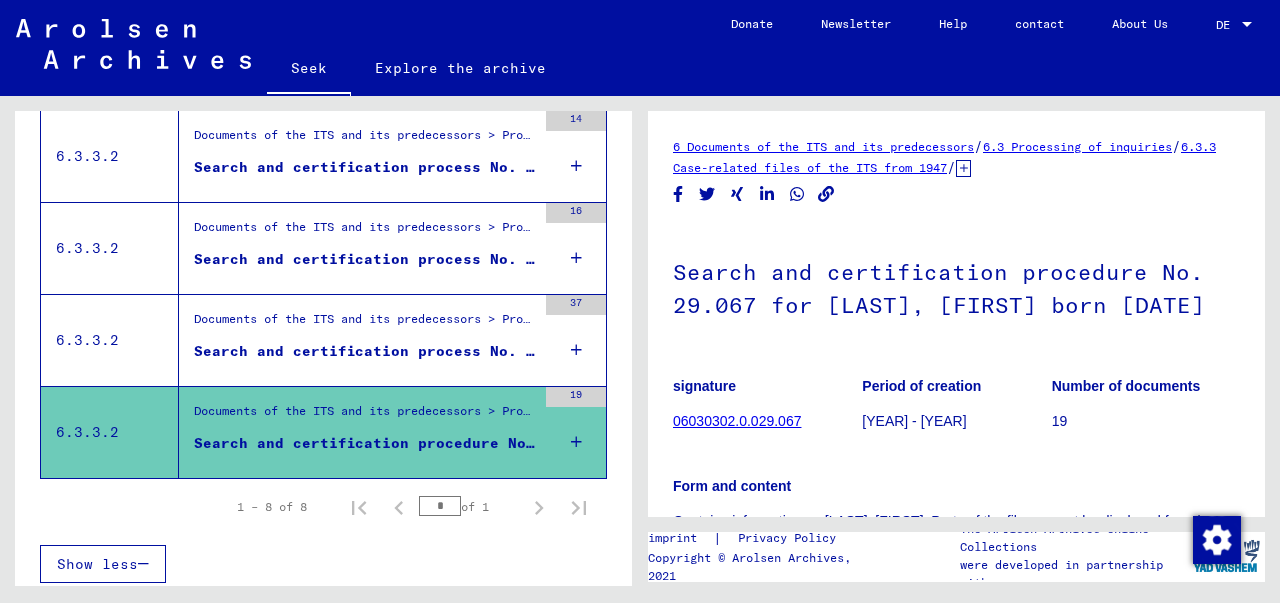 click on "Search and certification process No. 158,710 for [LAST], [FIRST] born [DATE]" at bounding box center [535, 351] 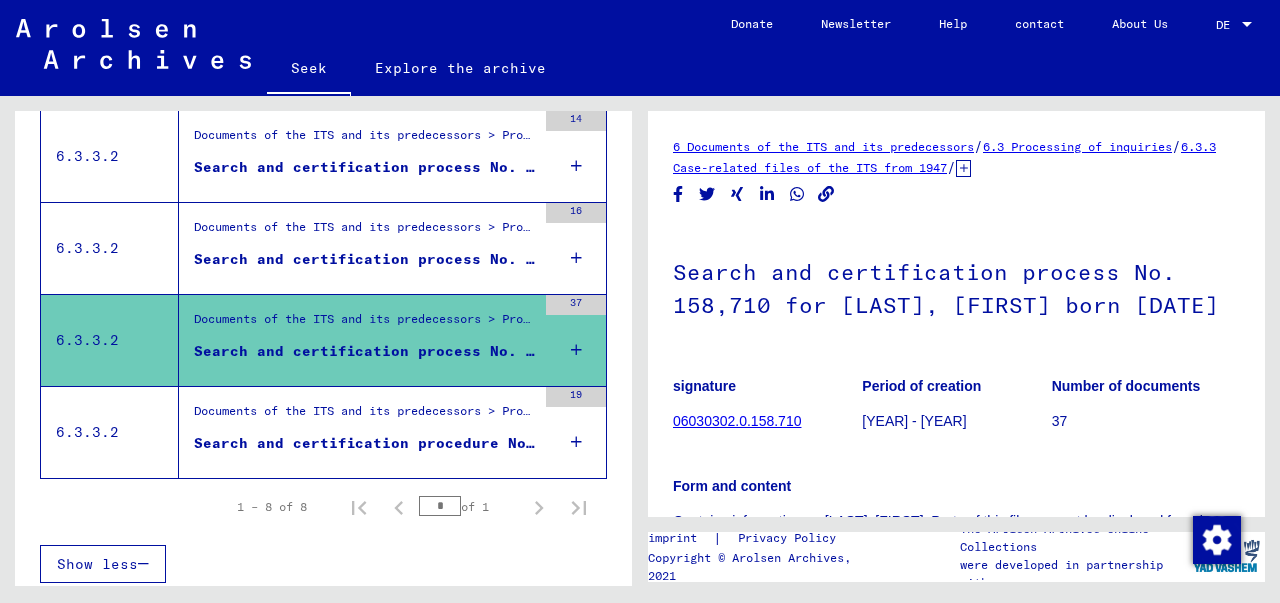 scroll, scrollTop: 0, scrollLeft: 0, axis: both 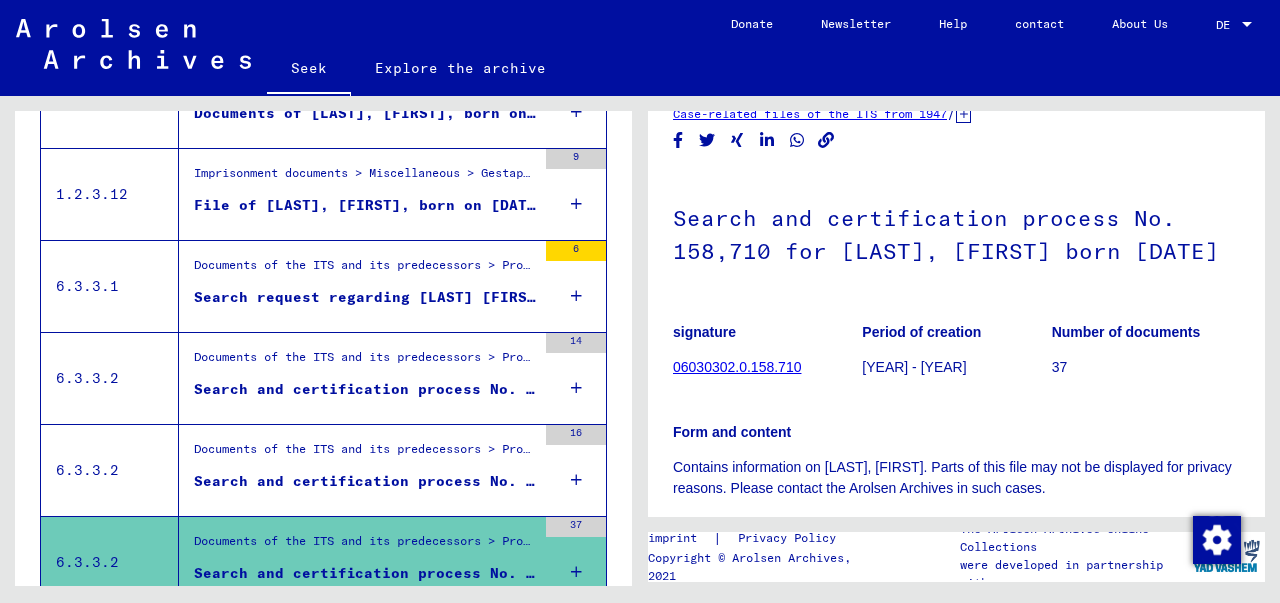 click on "Search request regarding [LAST] [FIRST] [DATE]" at bounding box center [401, 297] 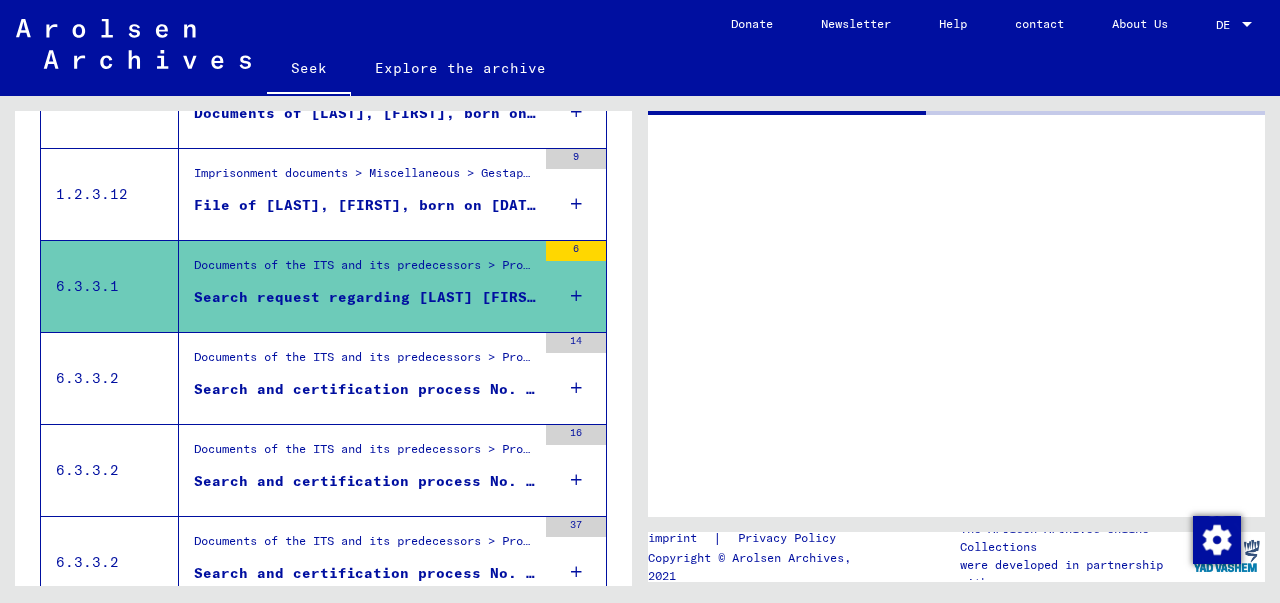 scroll, scrollTop: 0, scrollLeft: 0, axis: both 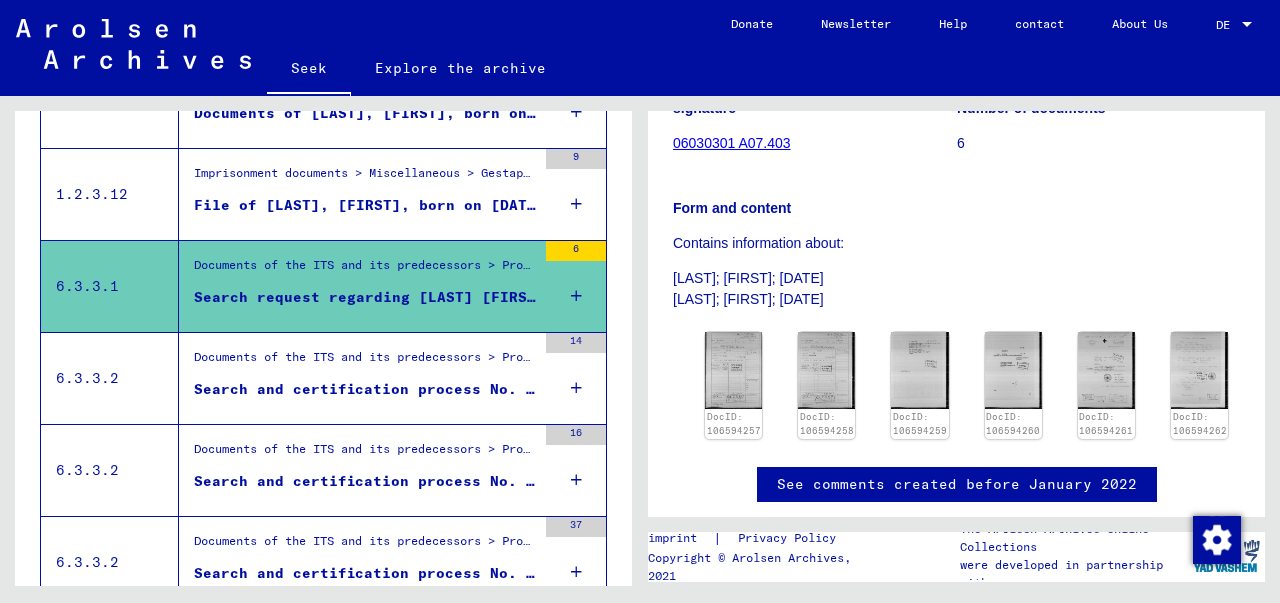 click on "Search and certification process No. 1.600.362 for [LAST], [FIRST] born [DATE]" at bounding box center [544, 389] 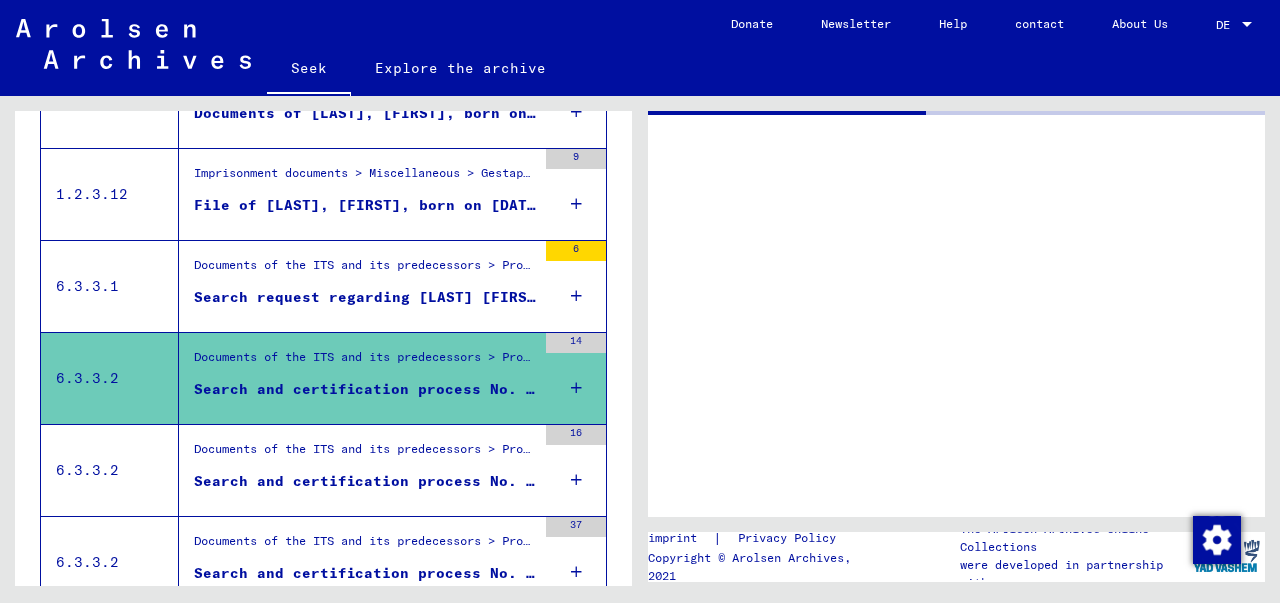scroll, scrollTop: 0, scrollLeft: 0, axis: both 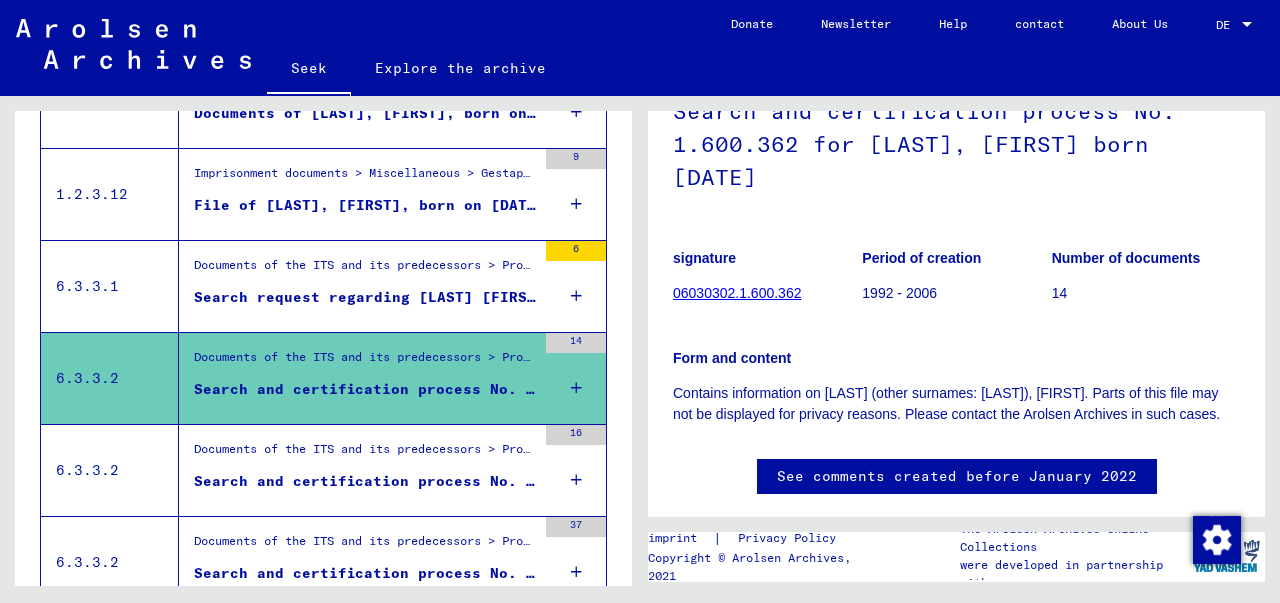 click on "Documents of the ITS and its predecessors > Processing of inquiries > Case-related files of the ITS from 1947 onwards > T/D case filing > Search and certification processes with (T/D) numbers from 1 to 249,999 > Search and certification processes with (T/D) numbers from 138,000 to 138,499" at bounding box center (365, 454) 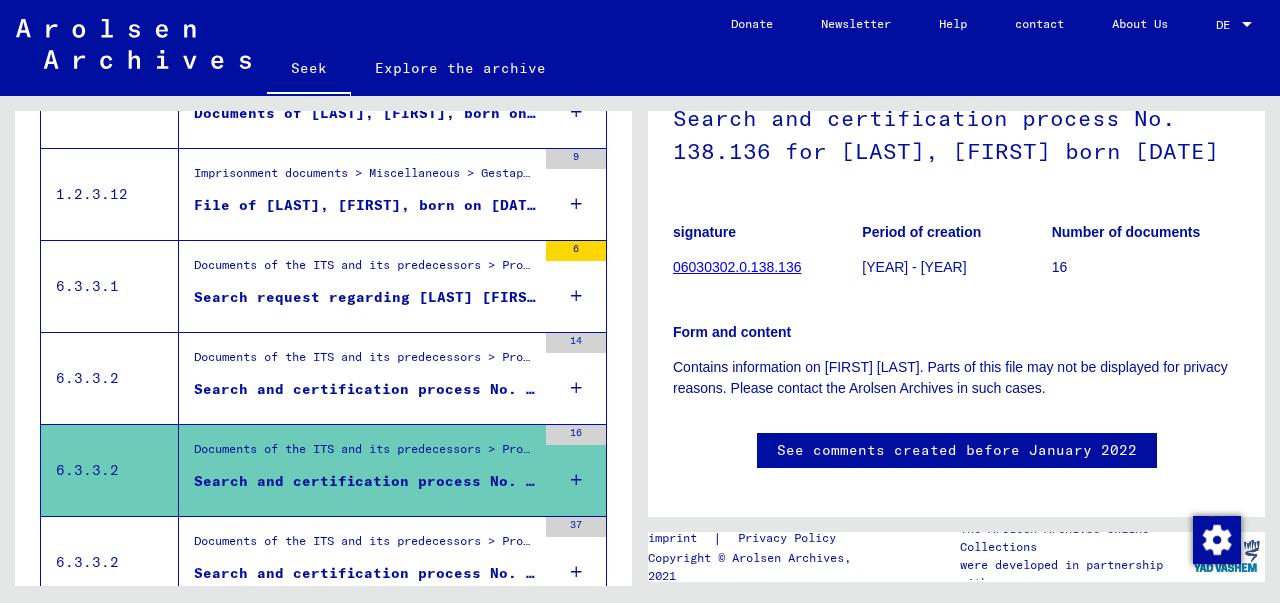 scroll, scrollTop: 167, scrollLeft: 0, axis: vertical 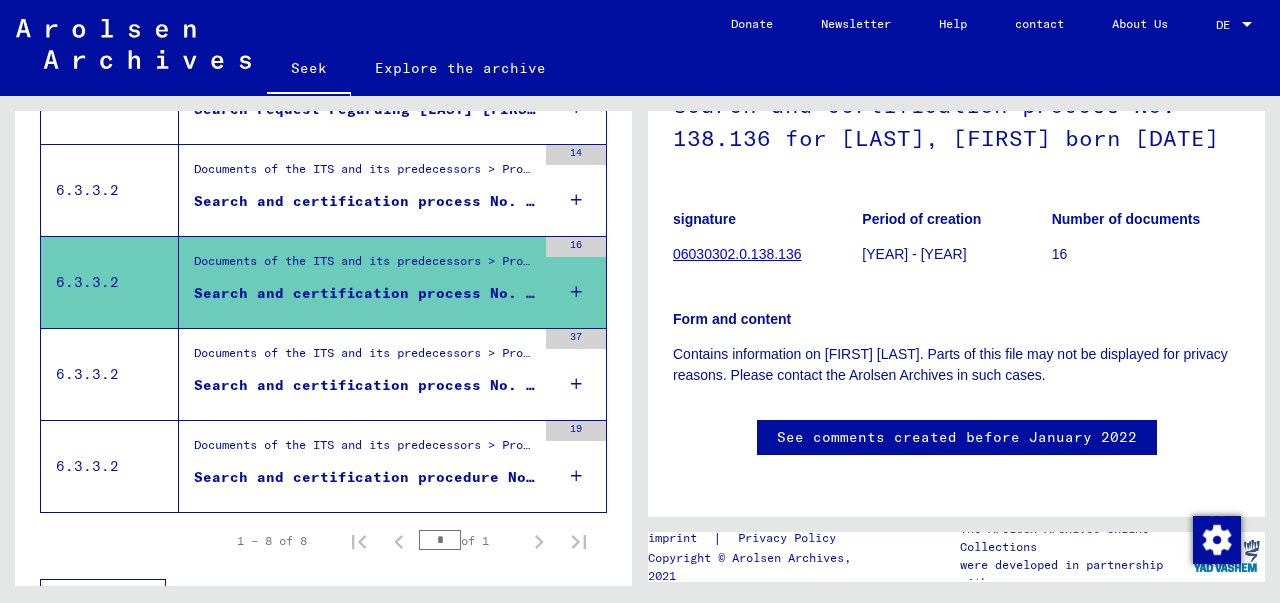 click on "Search and certification process No. 158,710 for [LAST], [FIRST] born [DATE]" at bounding box center (365, 385) 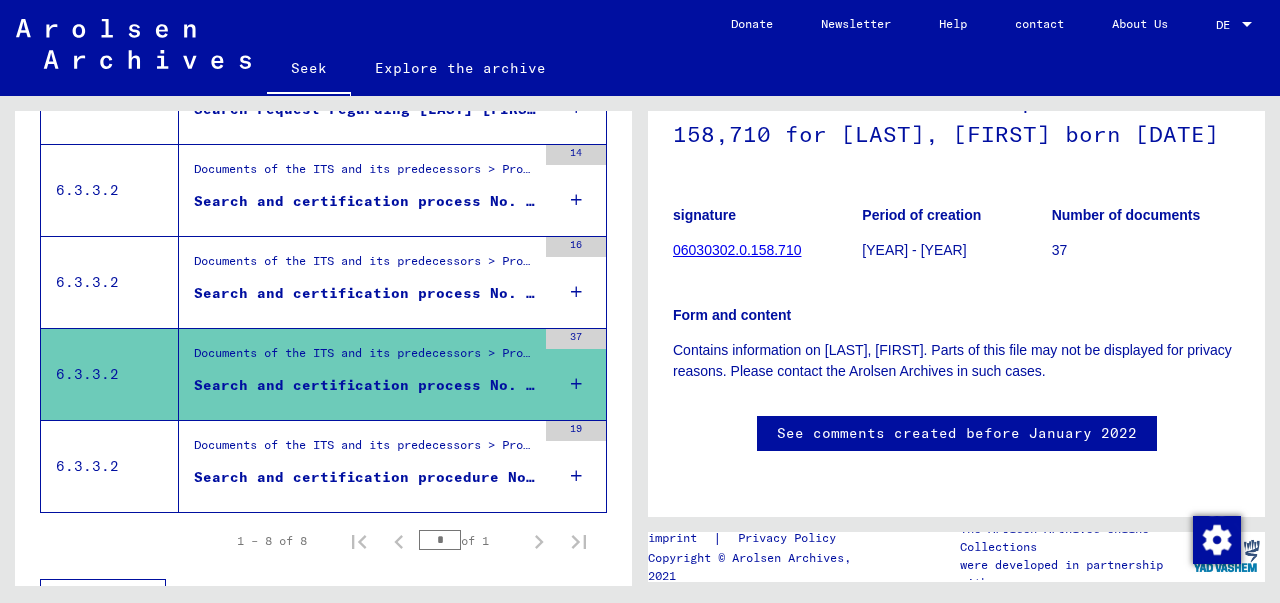 click on "Search and certification procedure No. 29.067 for [LAST], [FIRST] born [DATE]" at bounding box center (540, 477) 